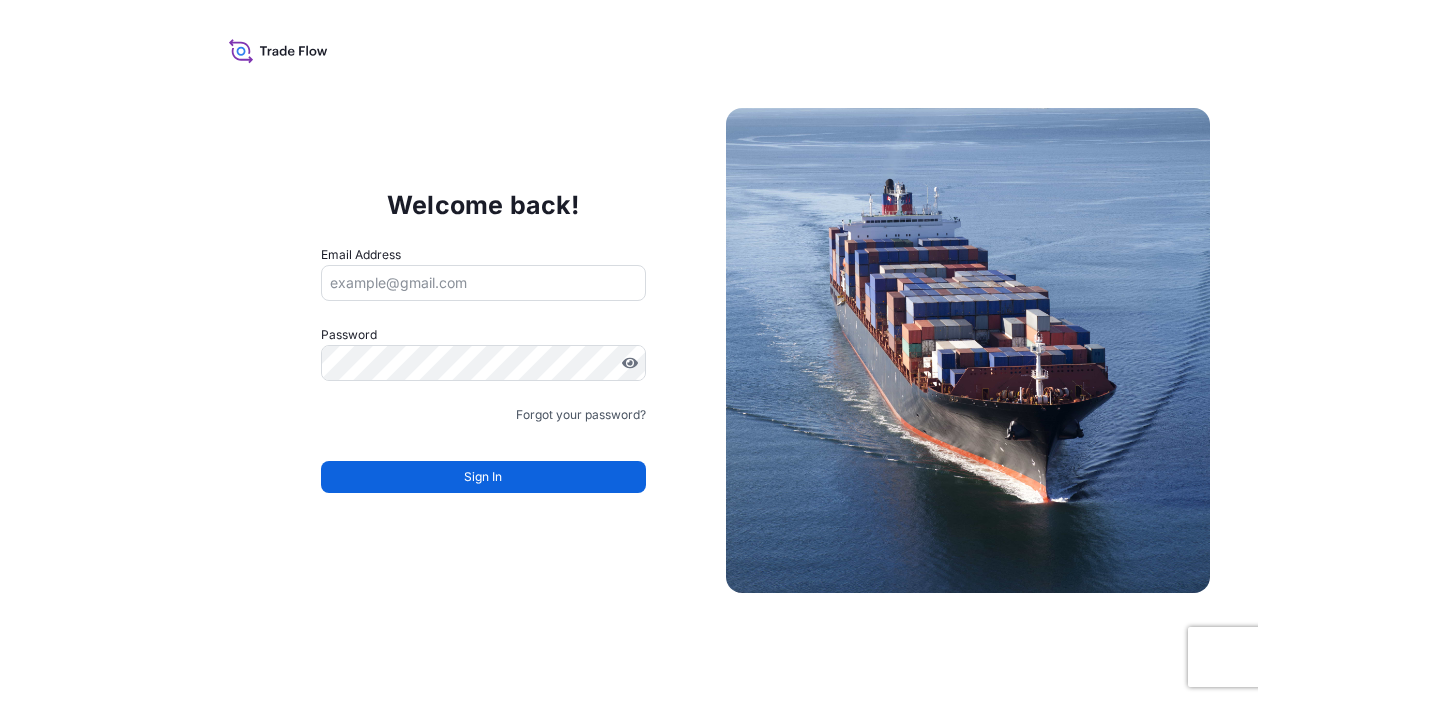 scroll, scrollTop: 0, scrollLeft: 0, axis: both 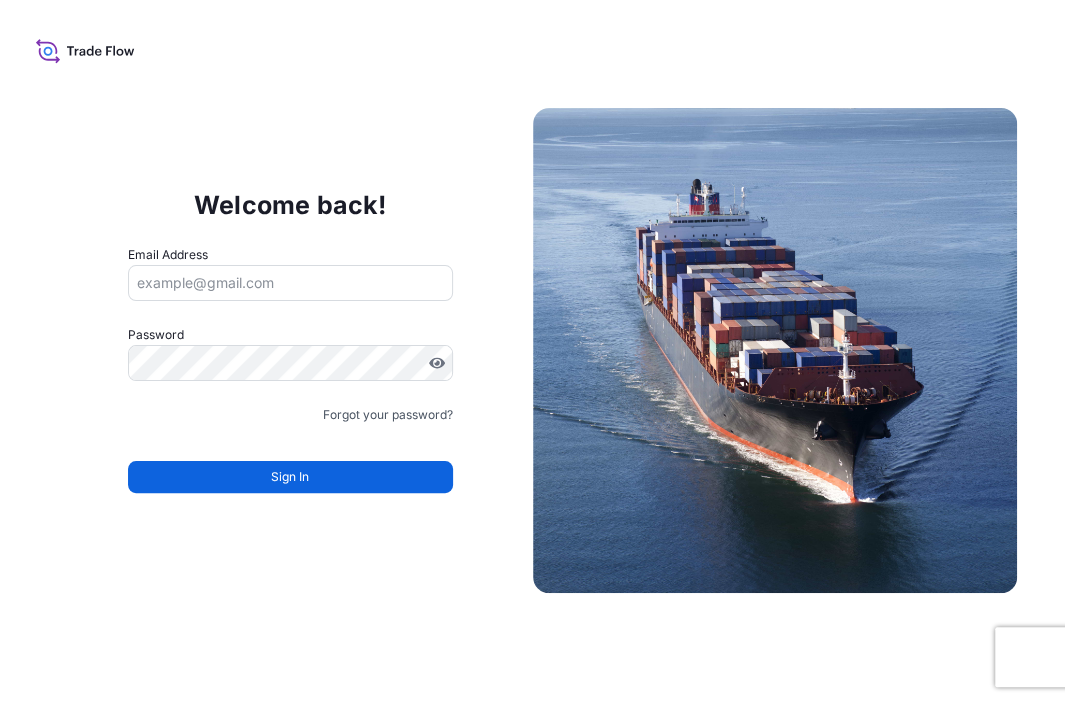 click on "Email Address" at bounding box center (290, 283) 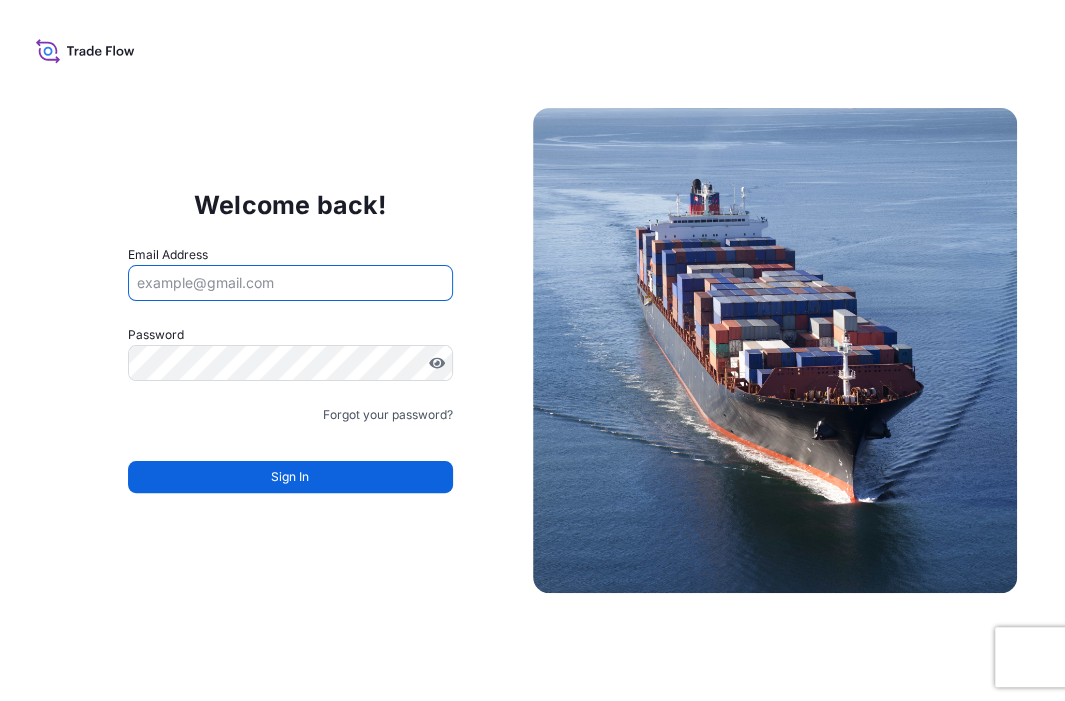 type on "Yolanda.castillo@example.com" 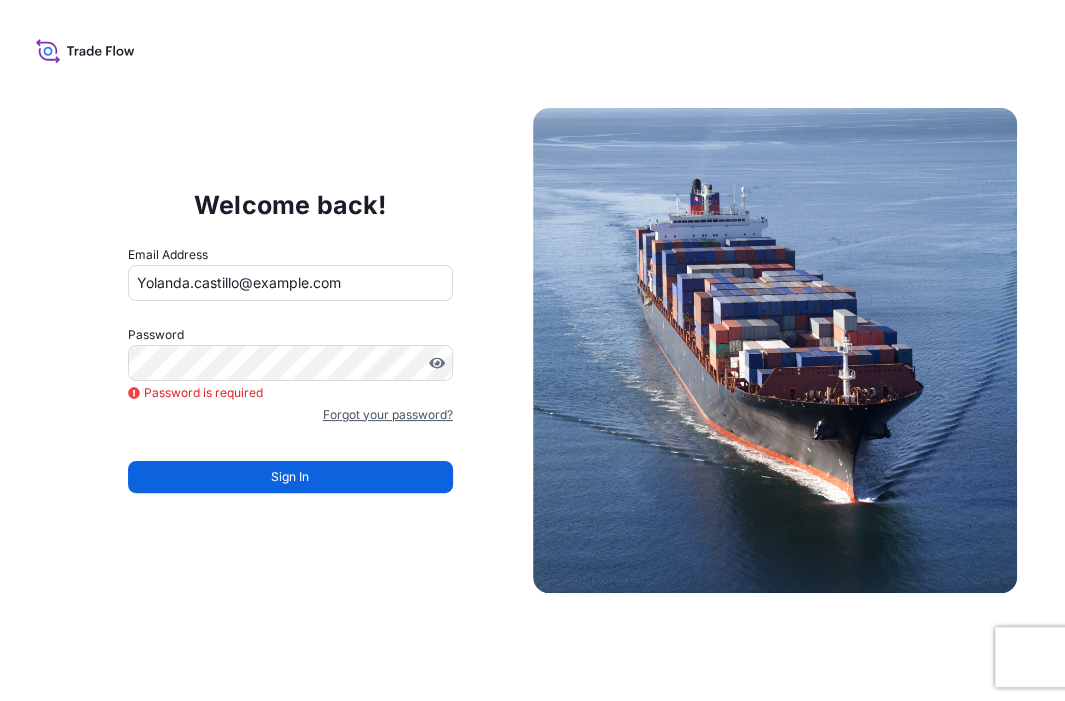 click on "Forgot your password?" at bounding box center (388, 415) 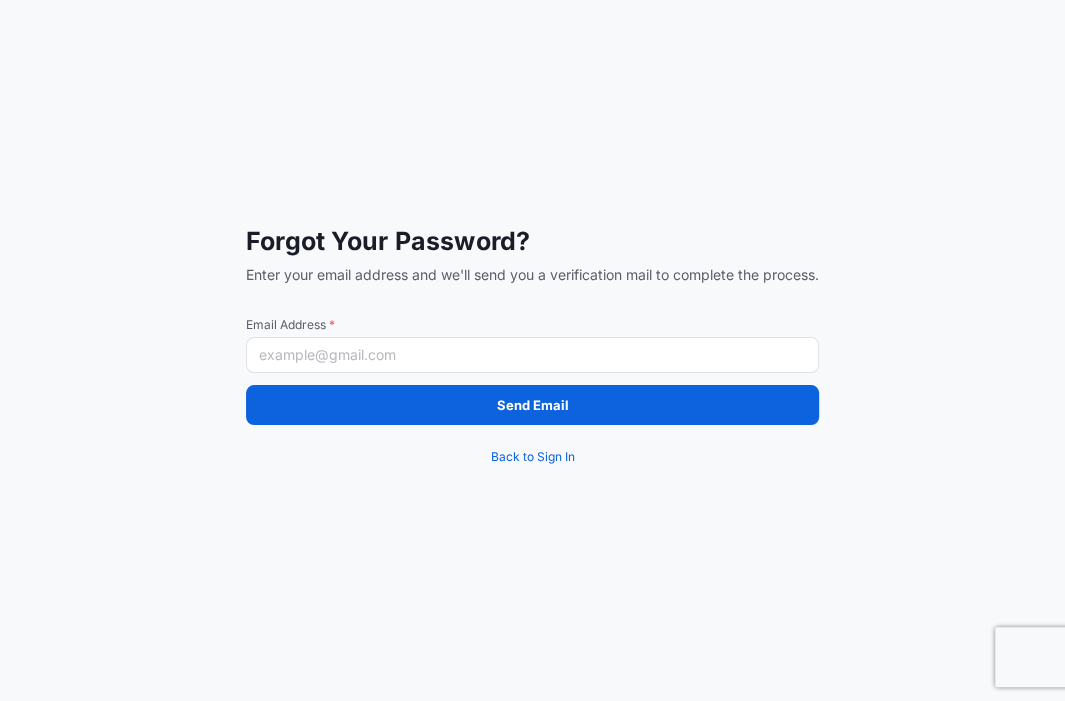 click on "Email Address   *" at bounding box center [532, 355] 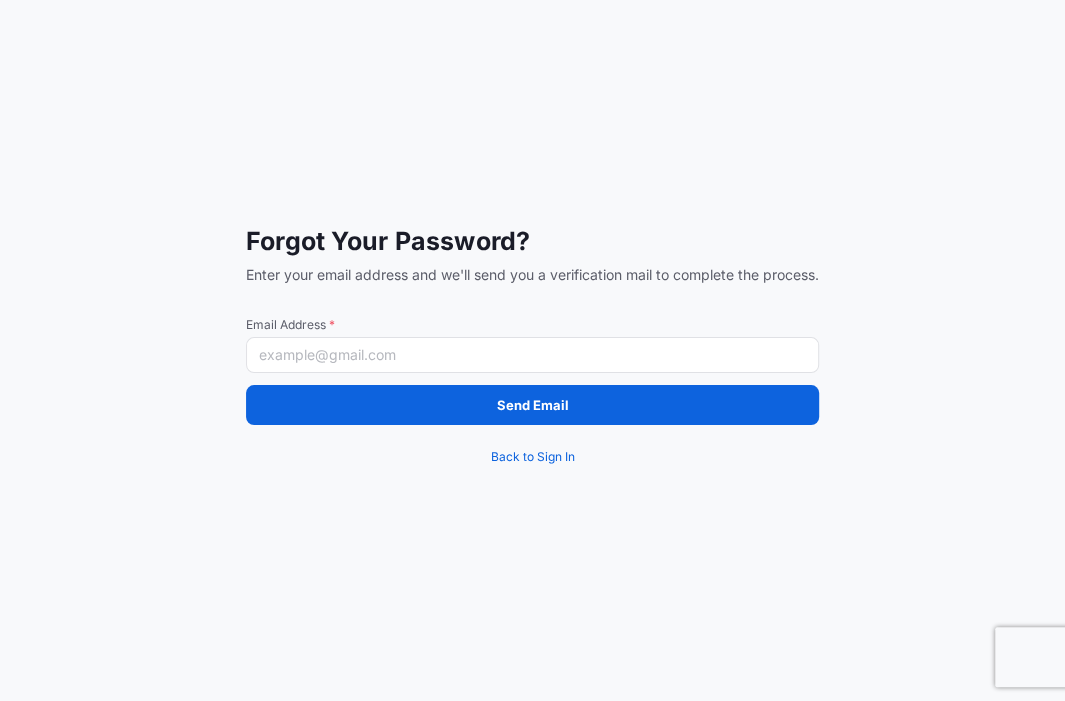 type on "Yolanda.castillo@example.com" 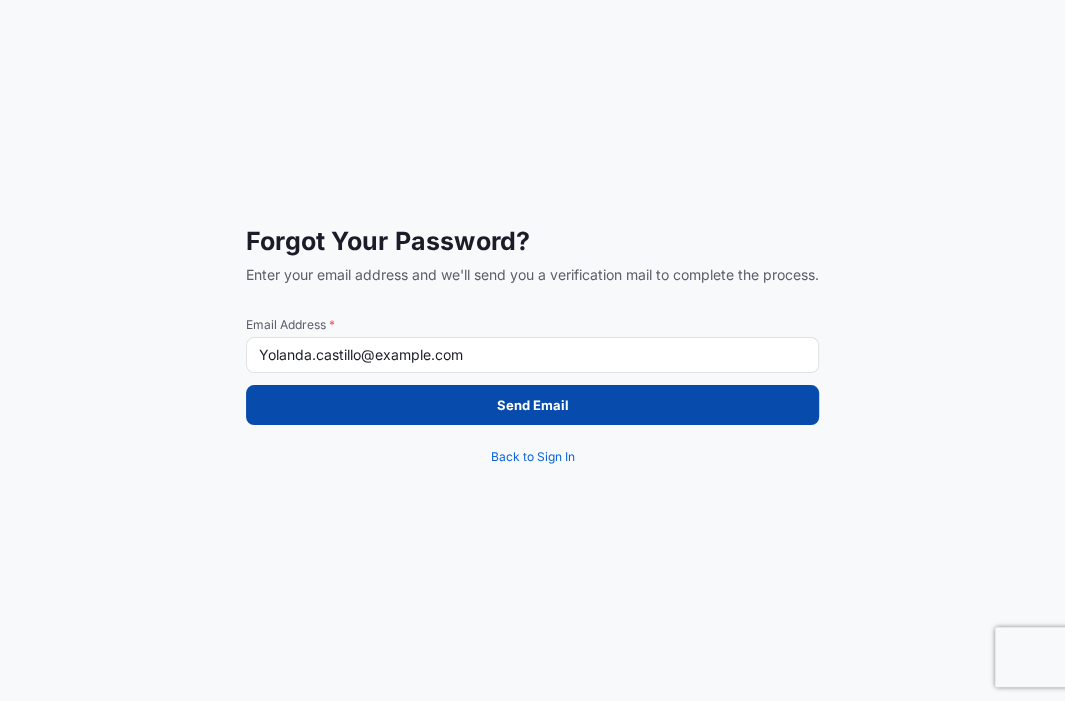 click on "Send Email" at bounding box center (533, 405) 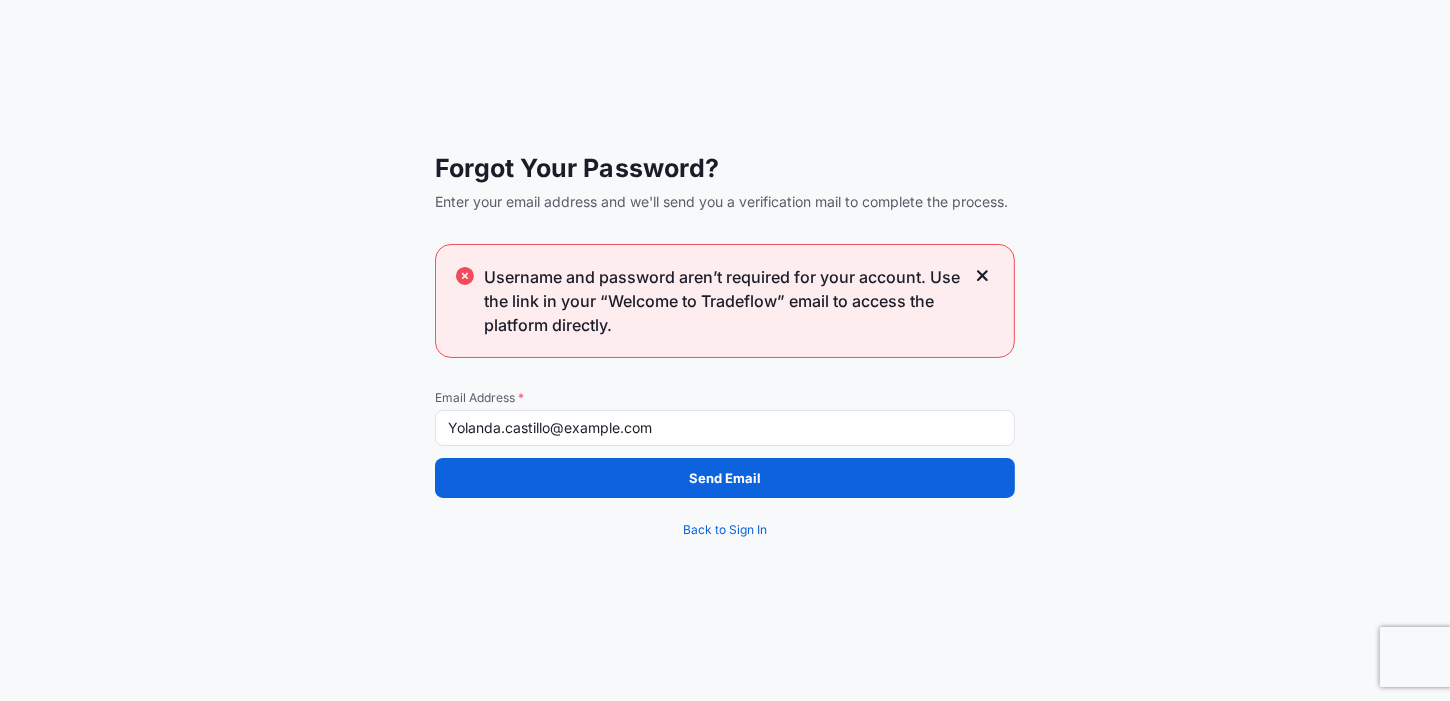 click 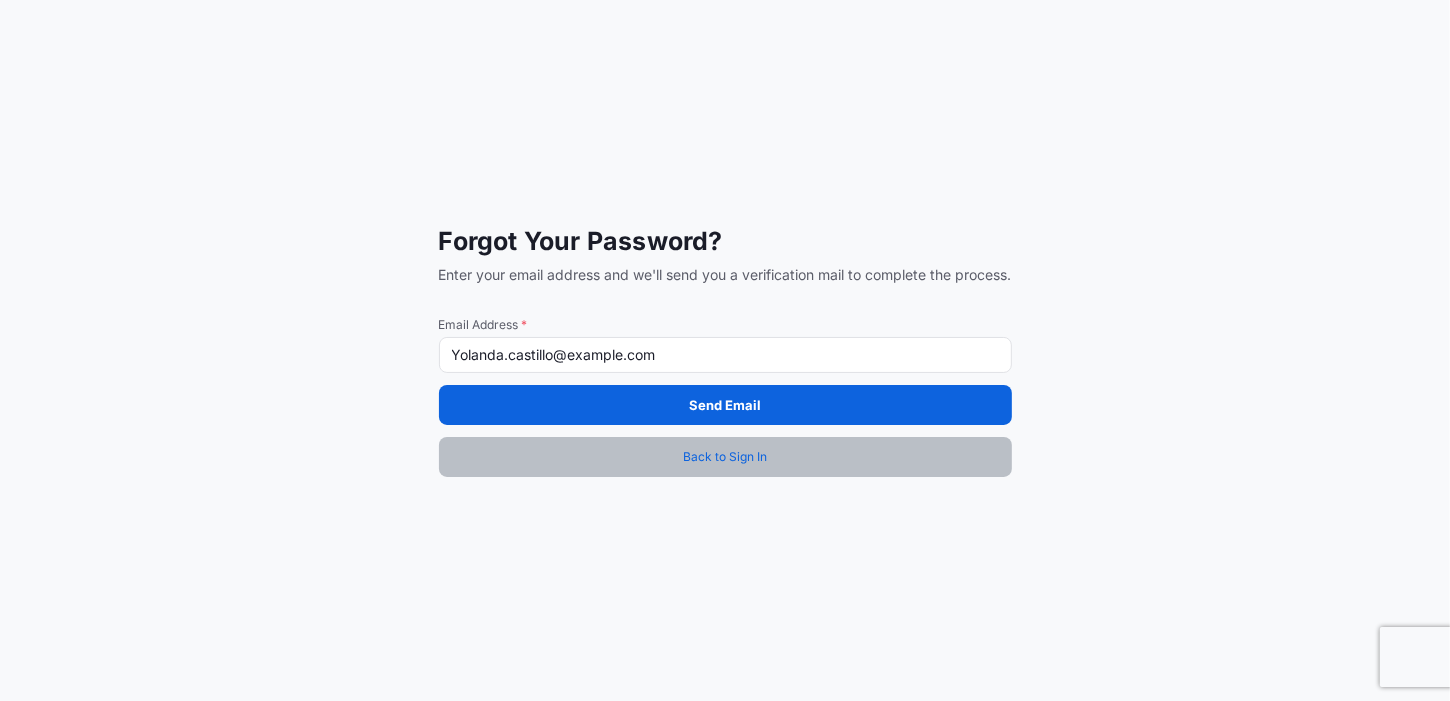 click on "Back to Sign In" at bounding box center [725, 457] 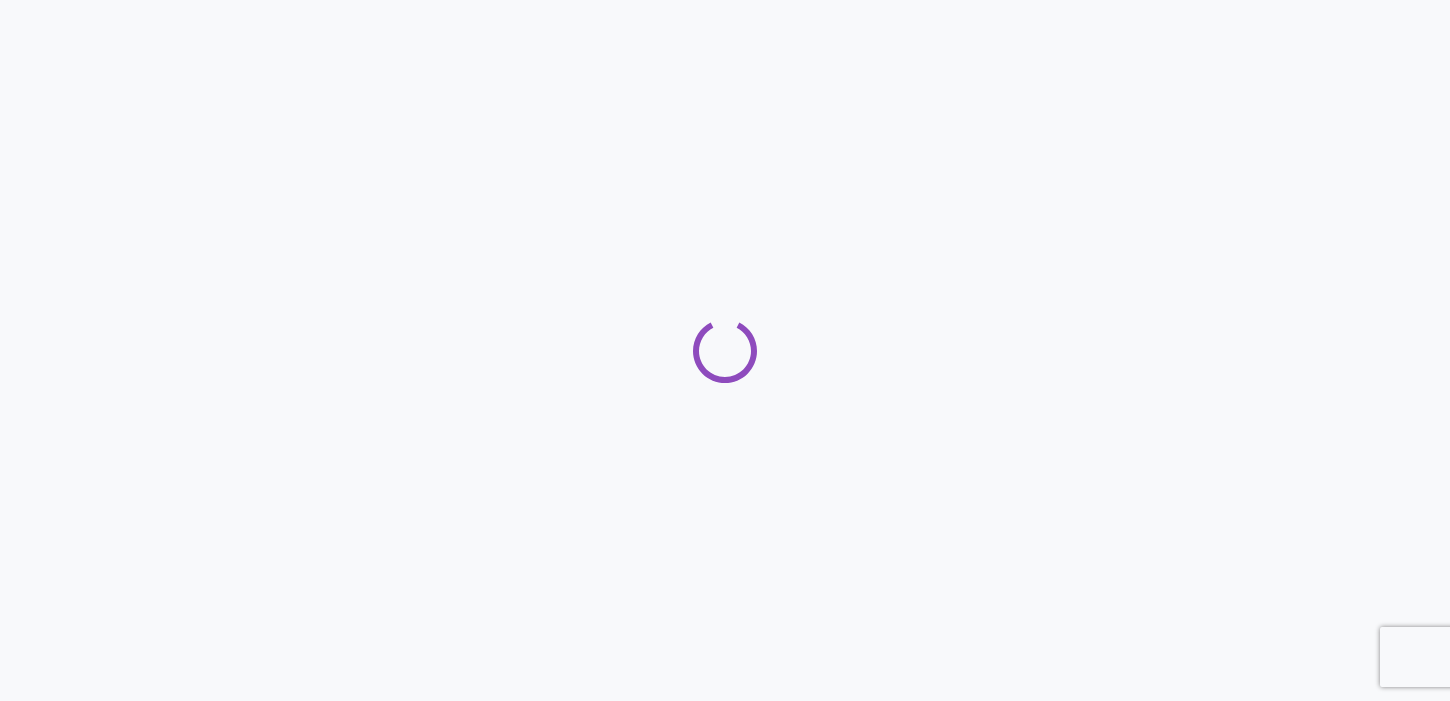 scroll, scrollTop: 0, scrollLeft: 0, axis: both 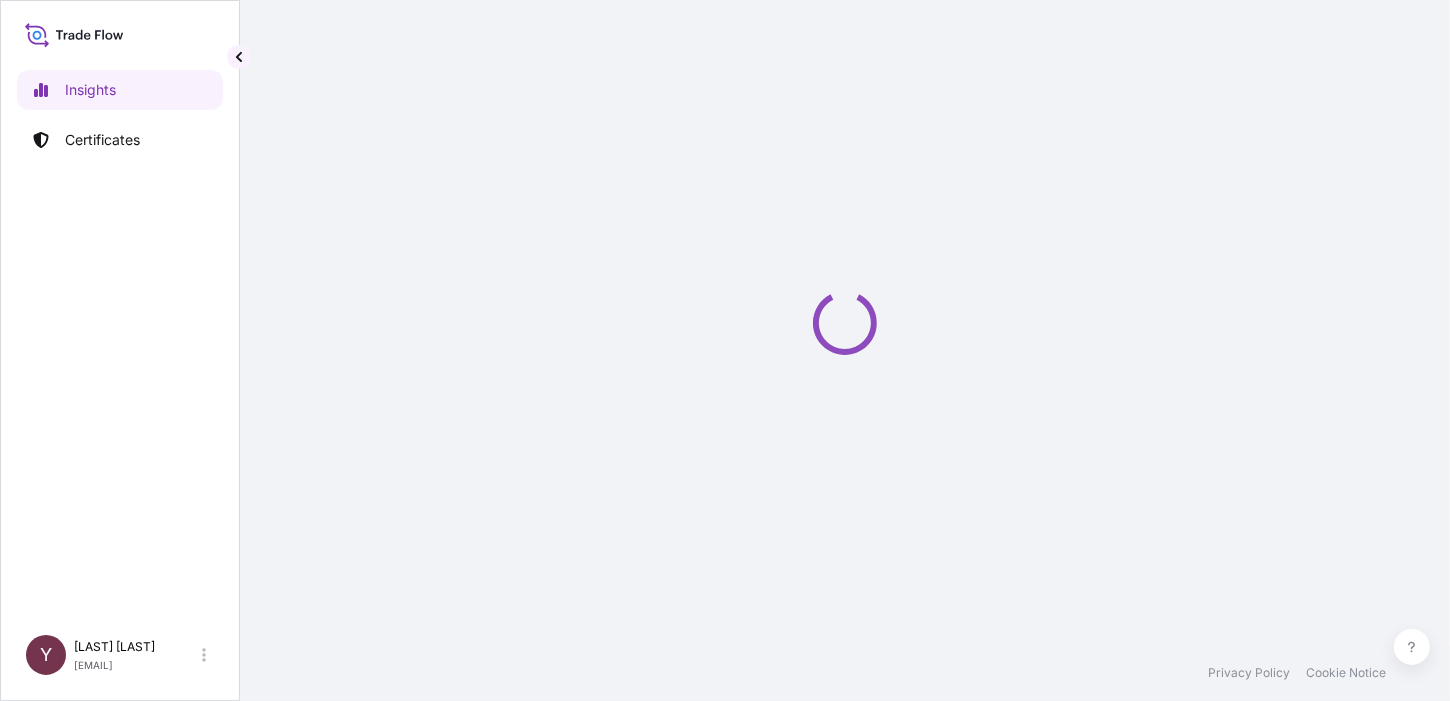 select on "2025" 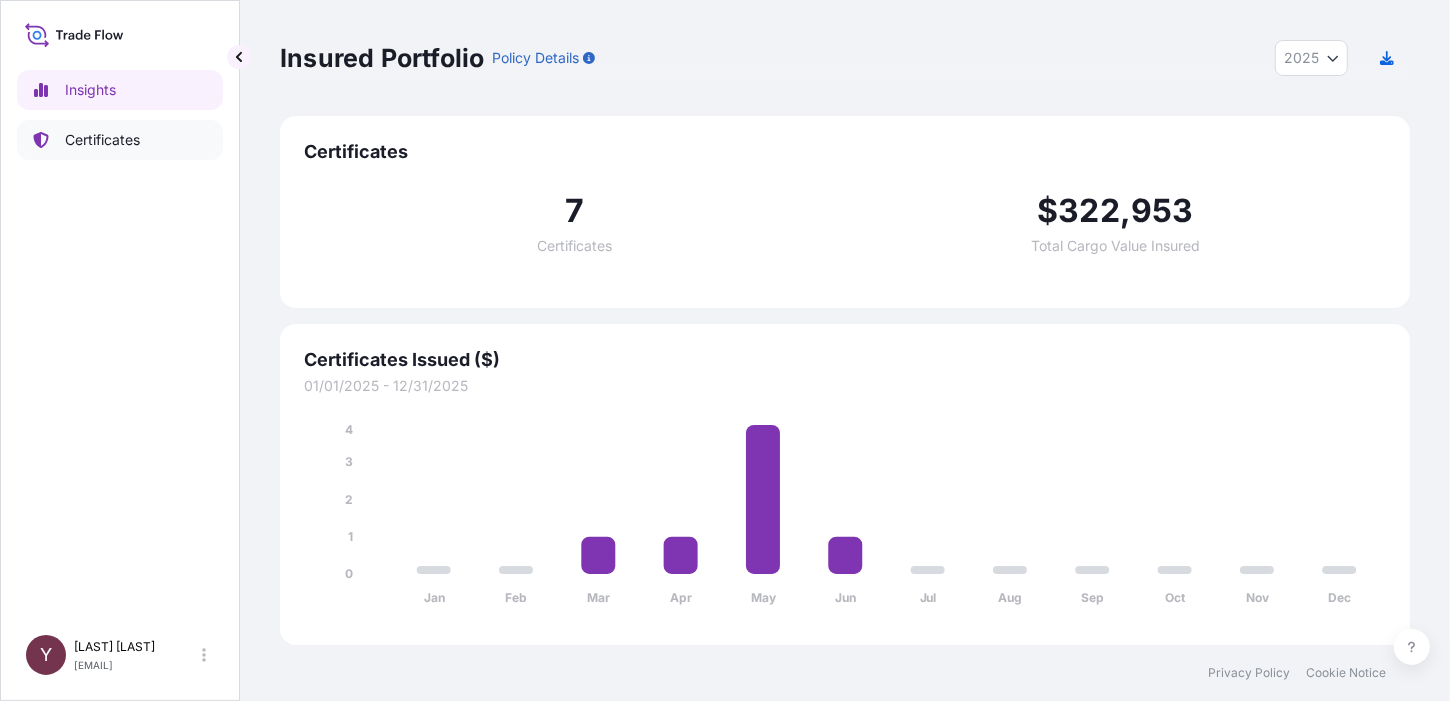 click on "Certificates" at bounding box center (102, 140) 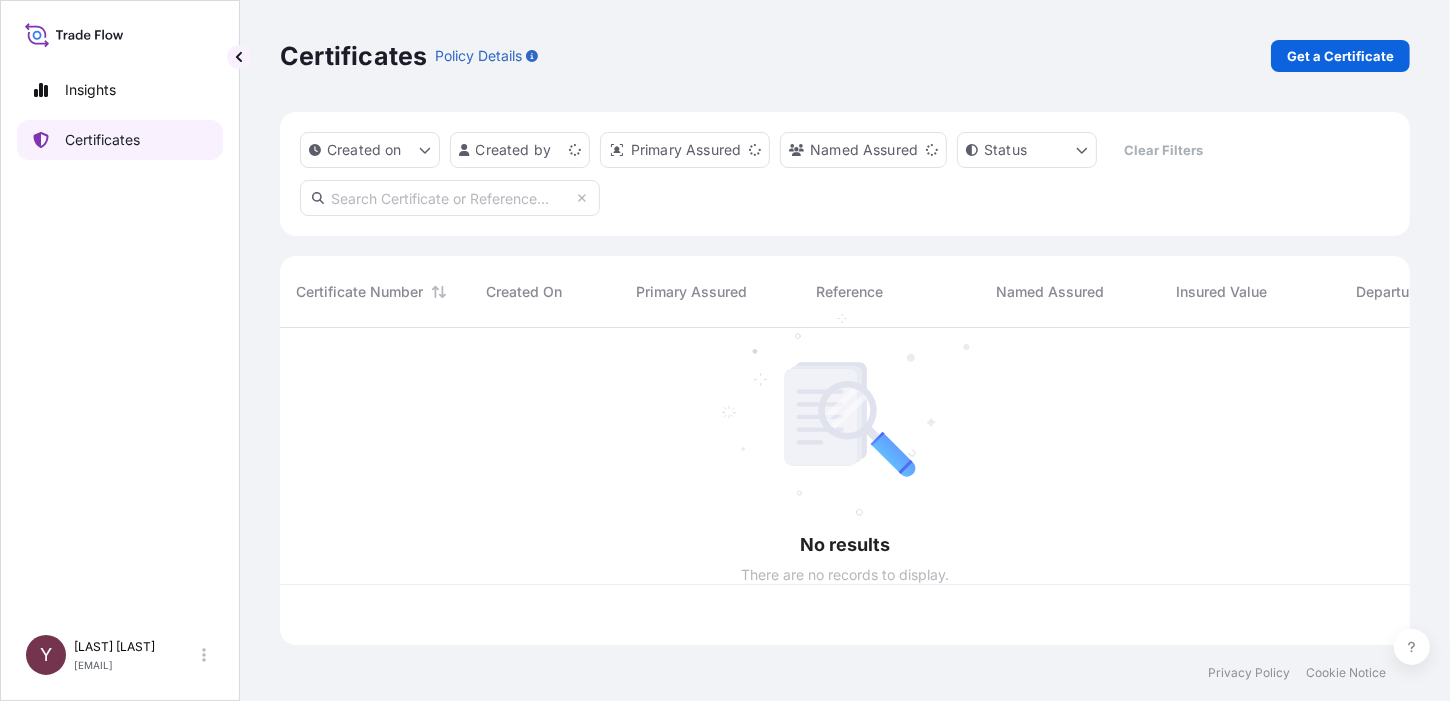 scroll, scrollTop: 15, scrollLeft: 15, axis: both 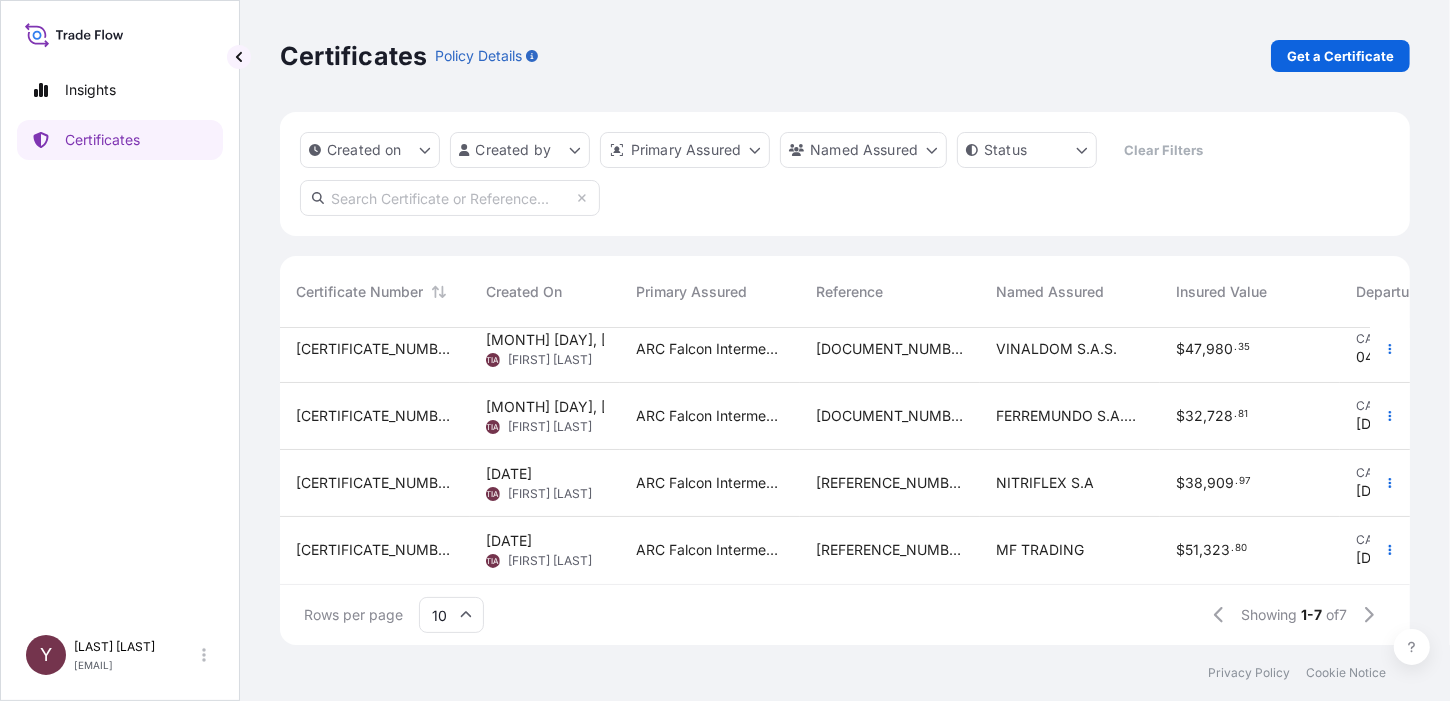 click on "[CERTIFICATE_NUMBER]" at bounding box center [375, 416] 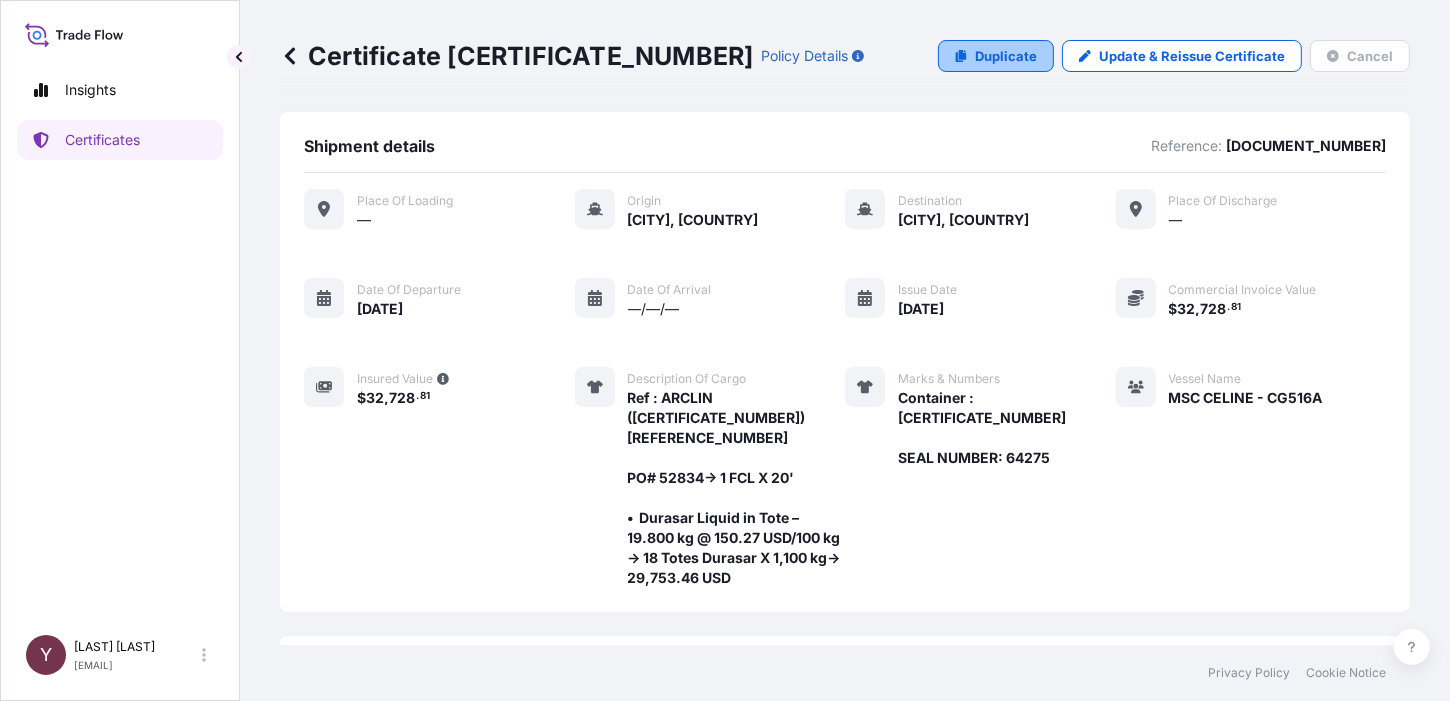 click on "Duplicate" at bounding box center [1006, 56] 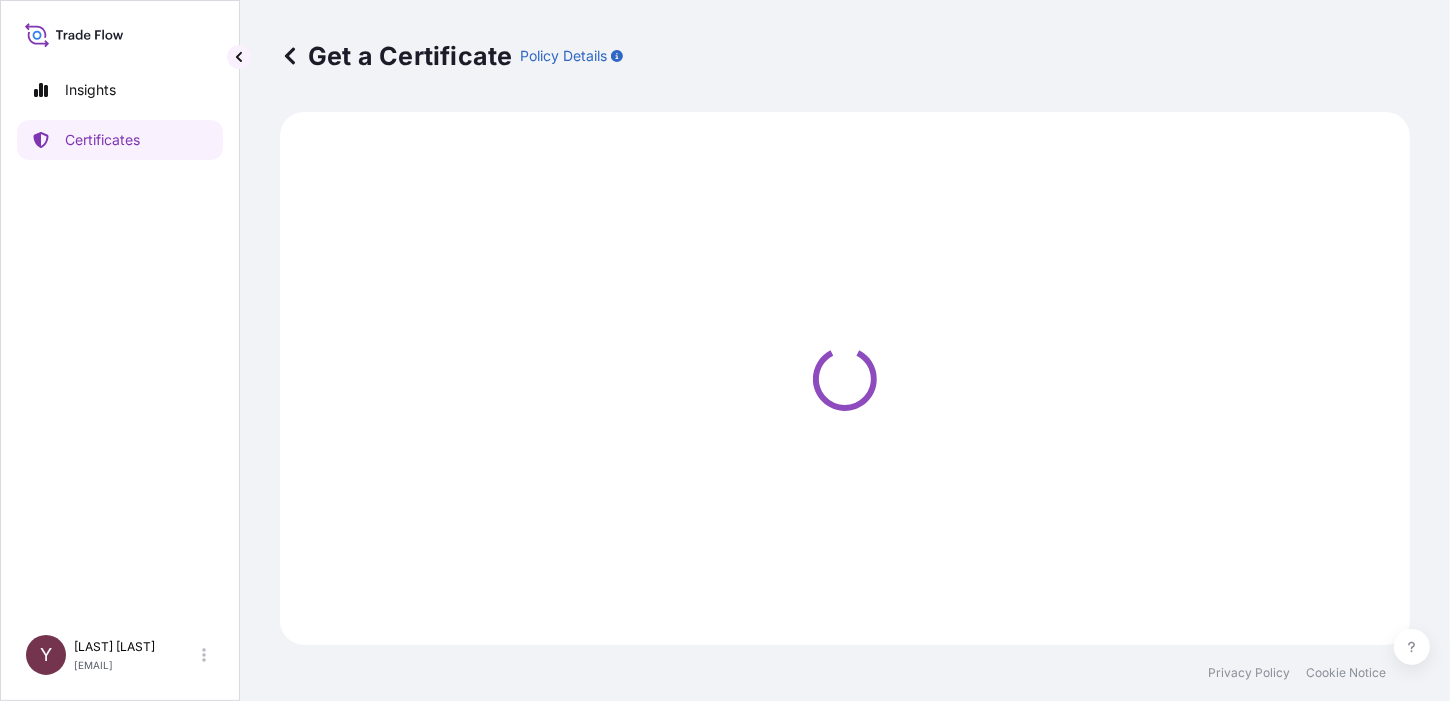 select on "Barge" 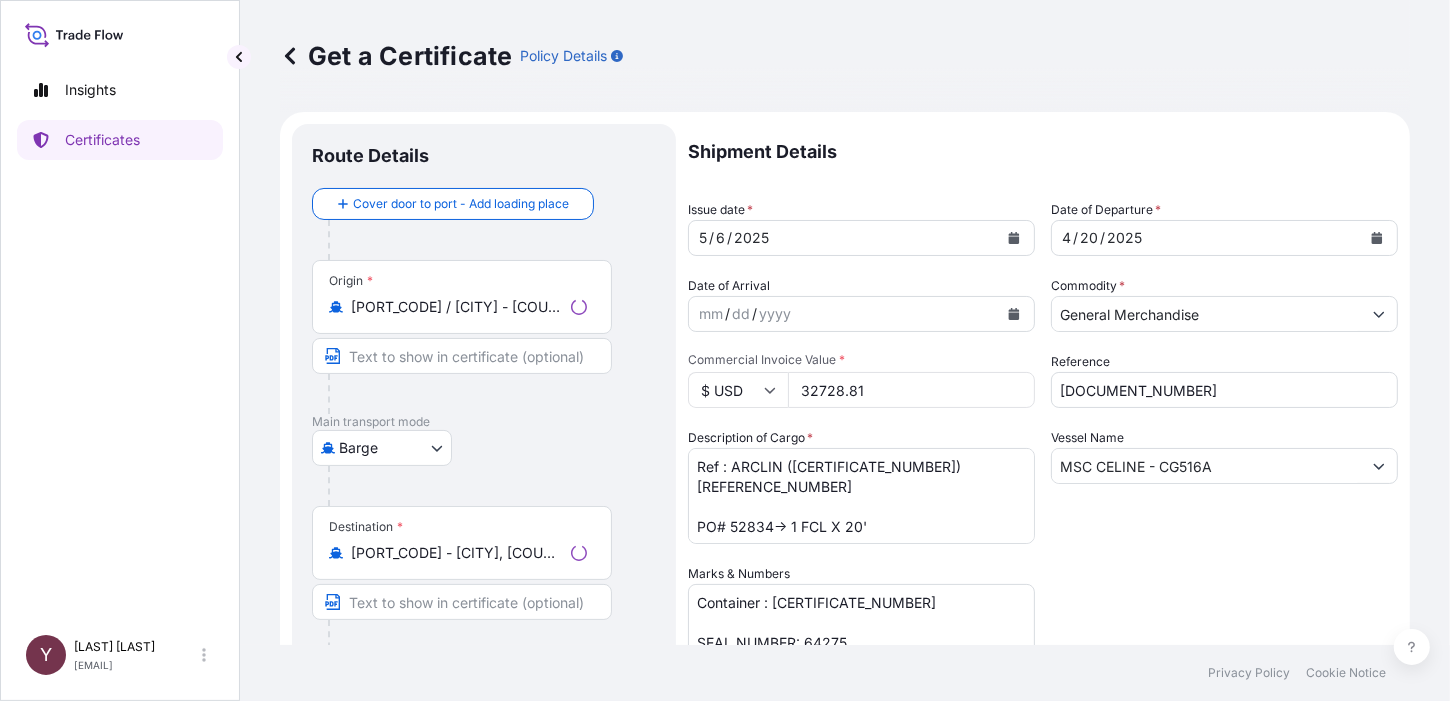 select on "[CERTIFICATE_NUMBER]" 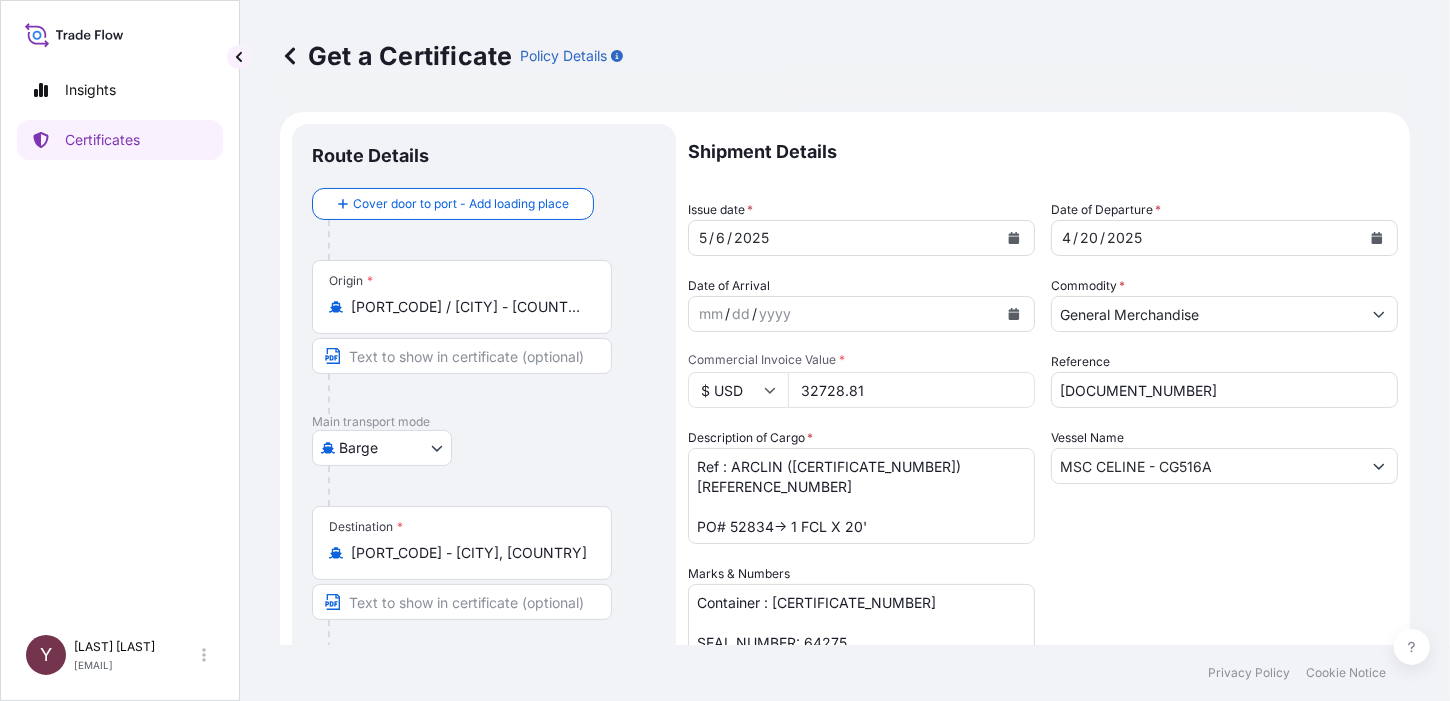 click 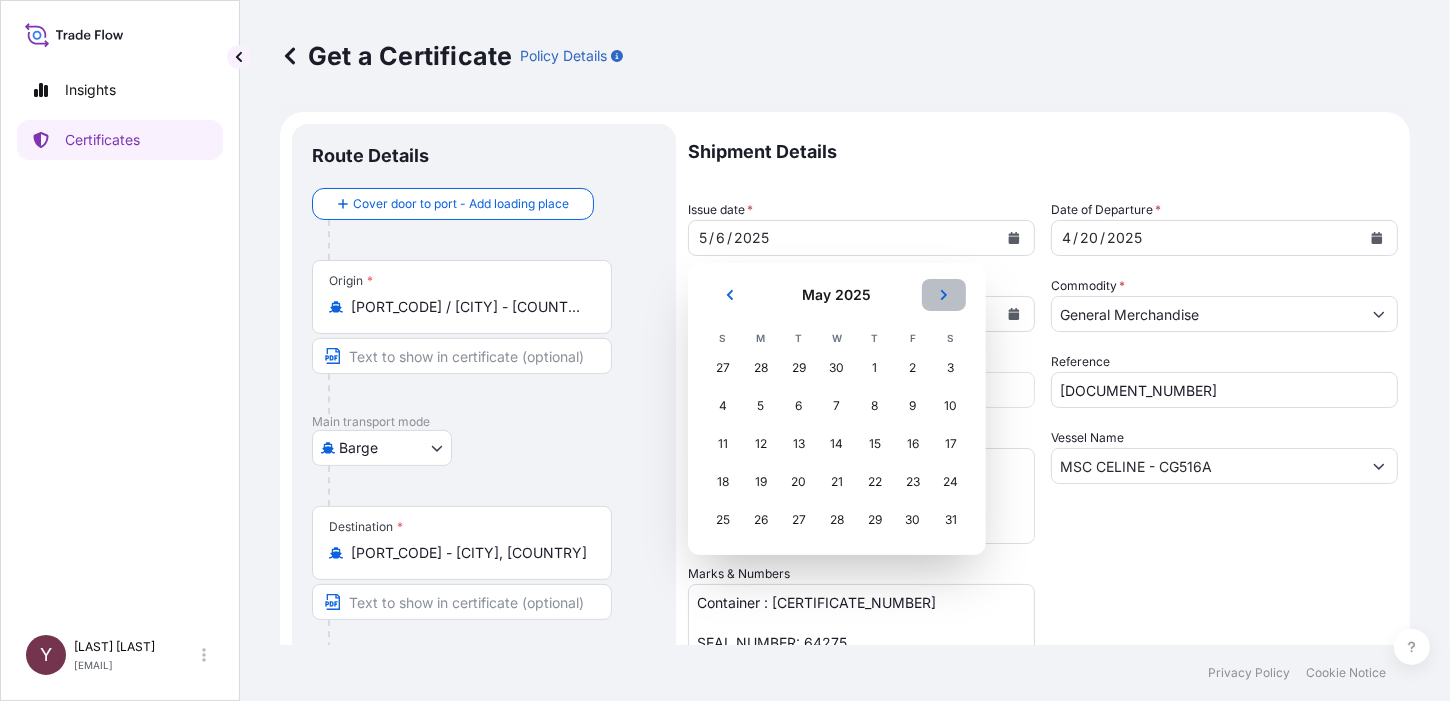 click 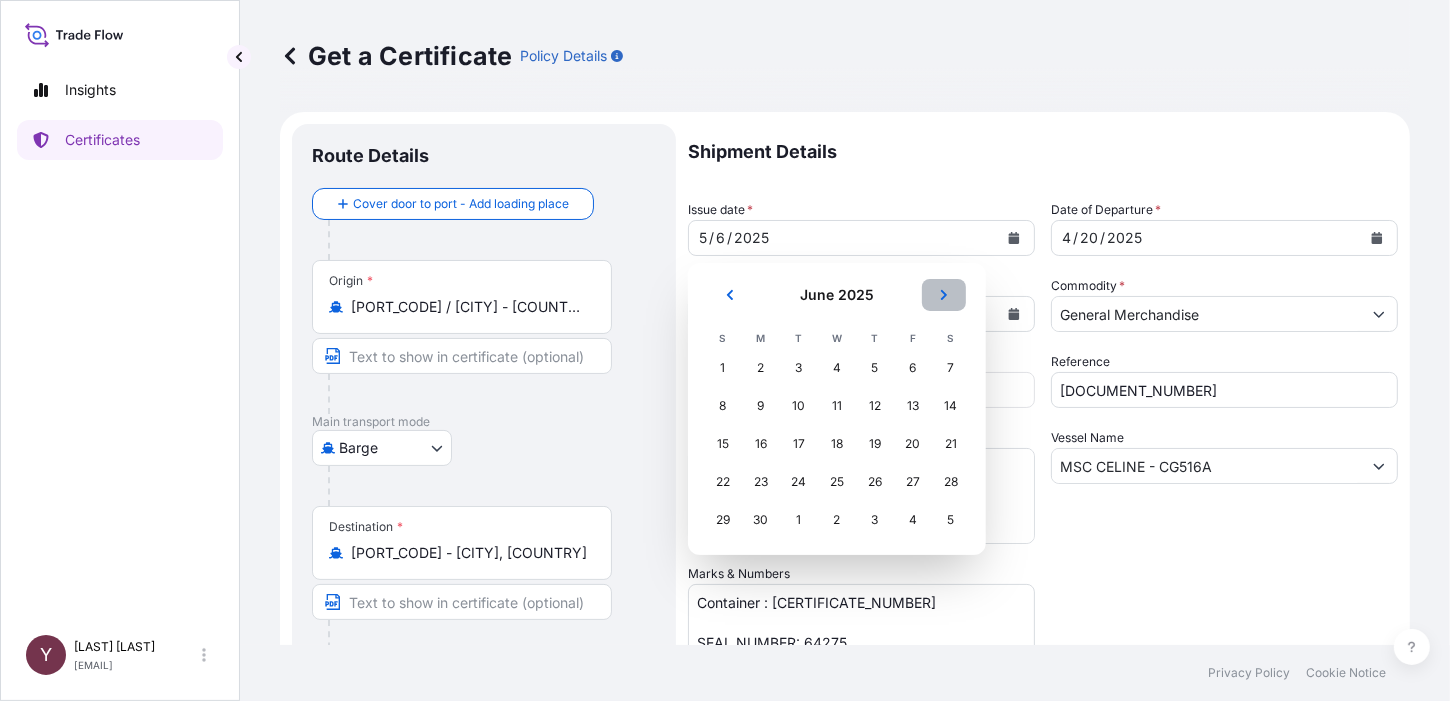 click 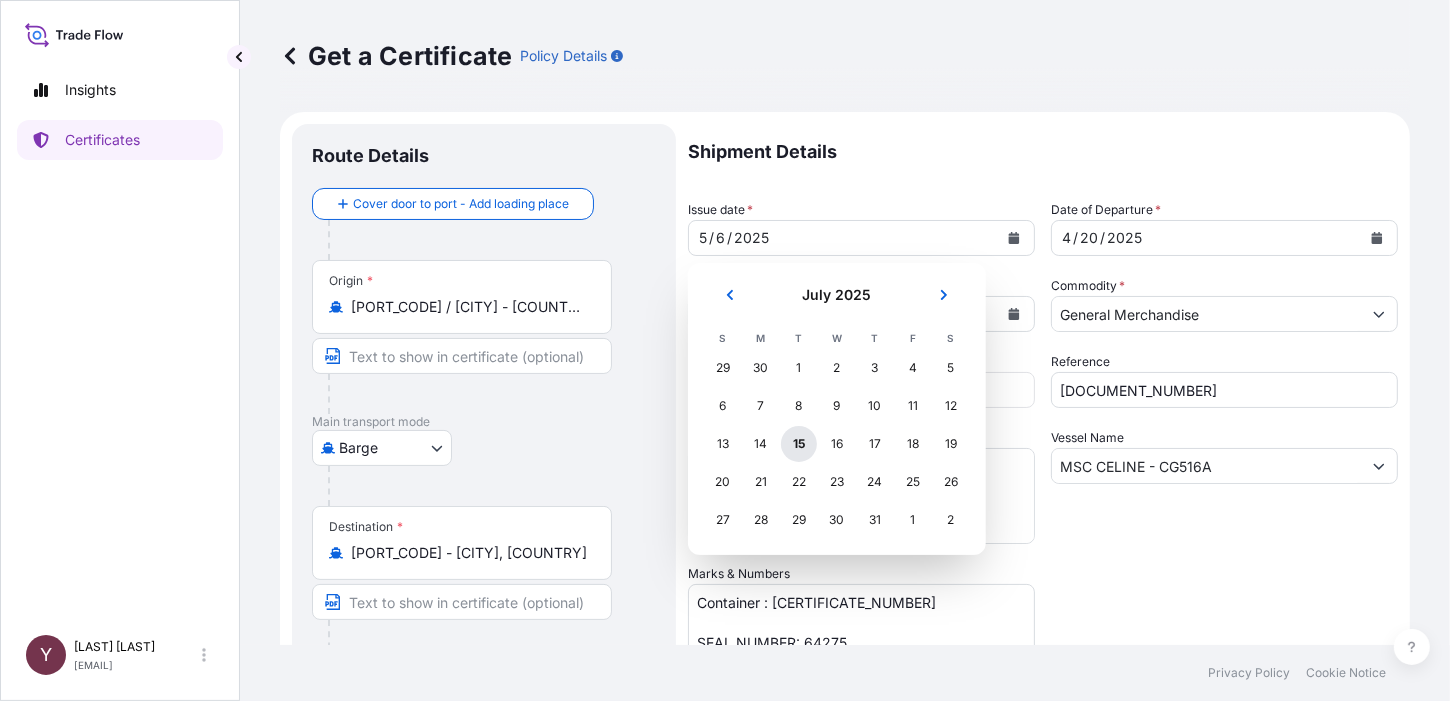 click on "15" at bounding box center [799, 444] 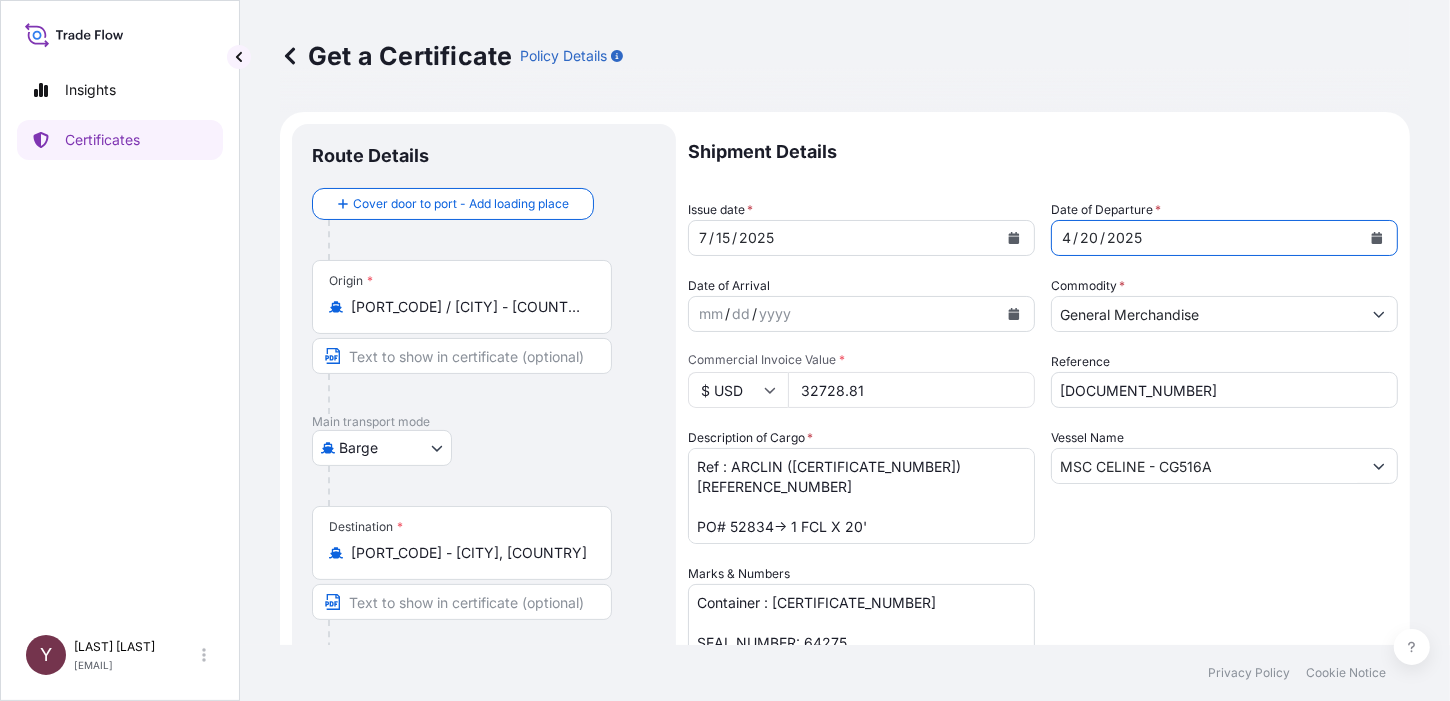 click 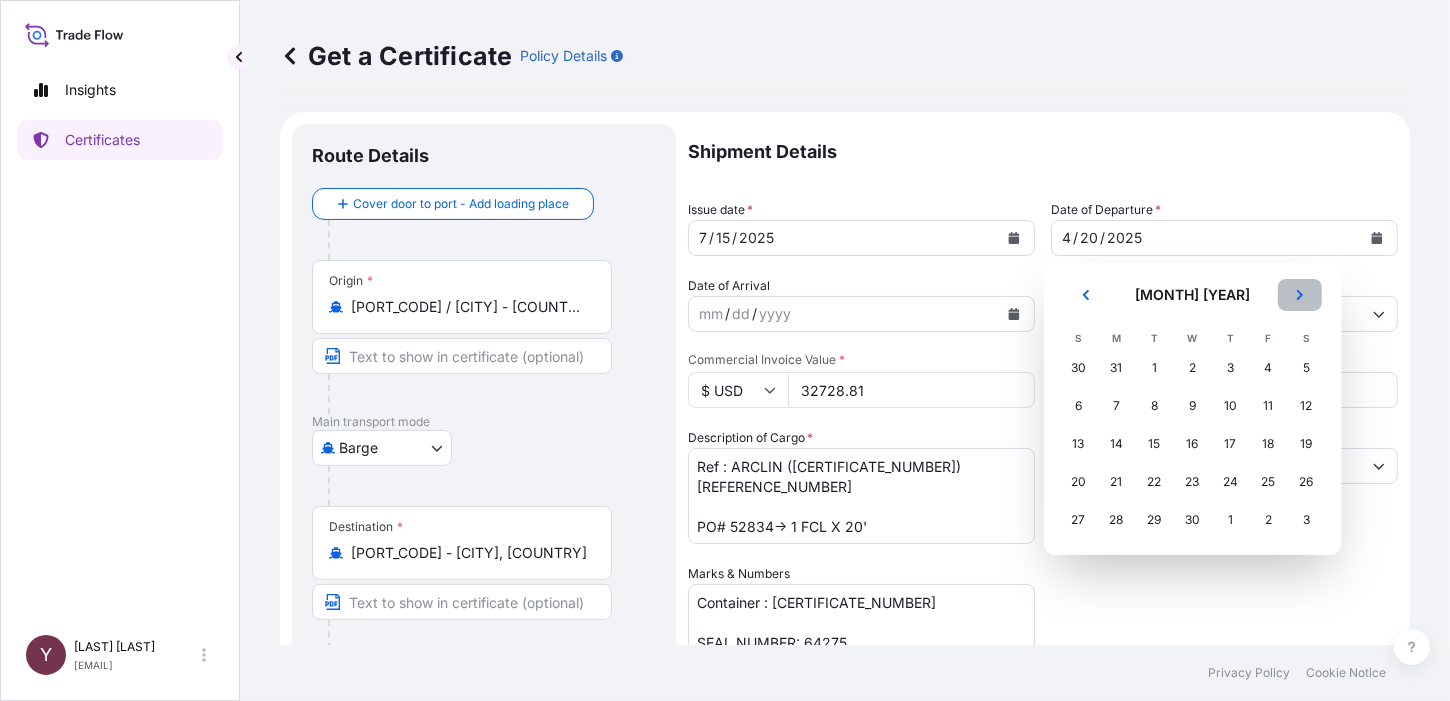 click 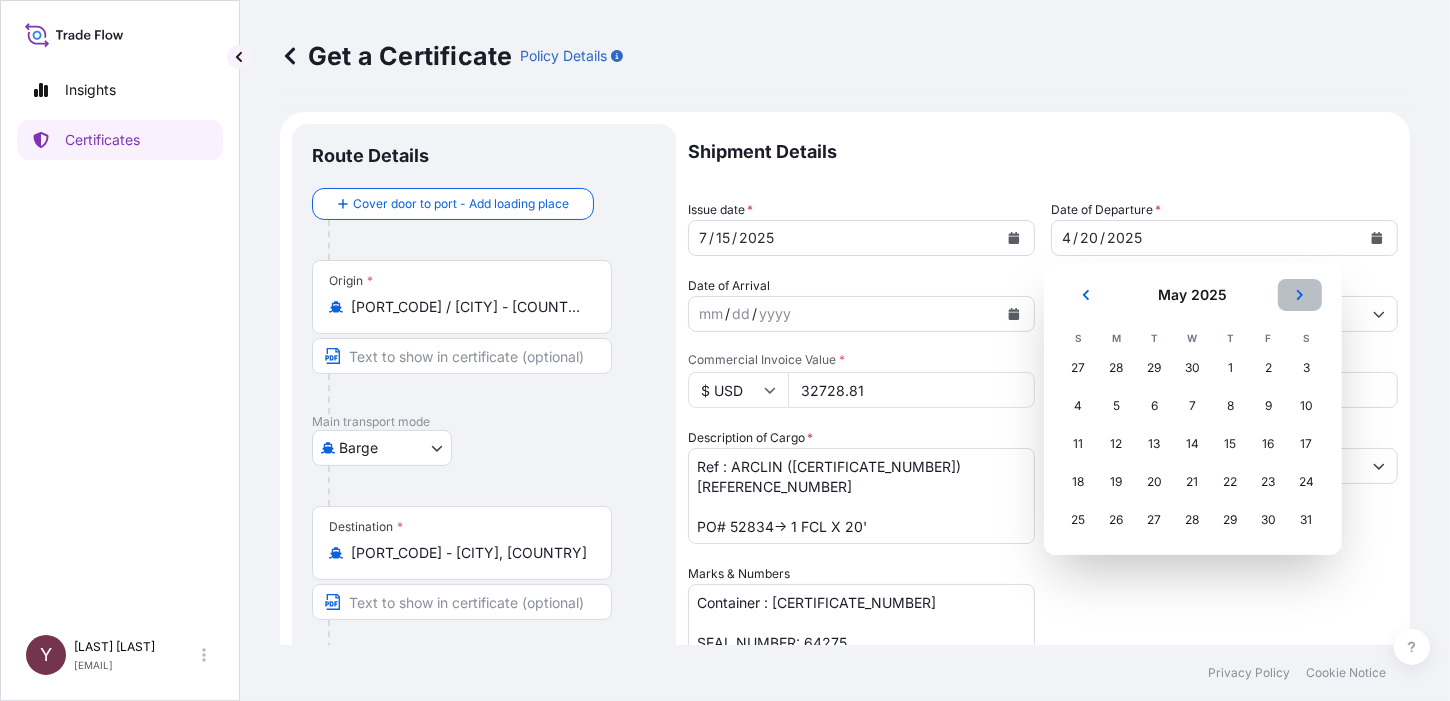 click 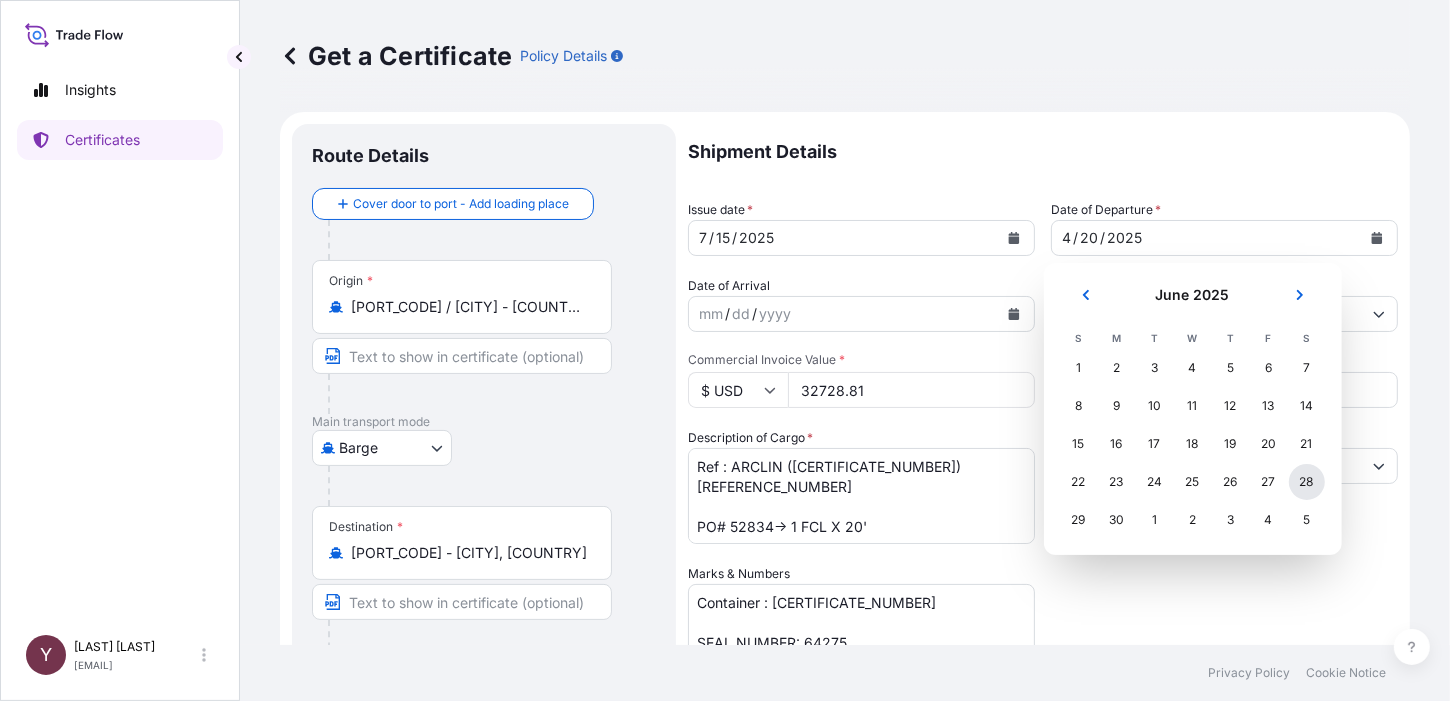 click on "28" at bounding box center [1307, 482] 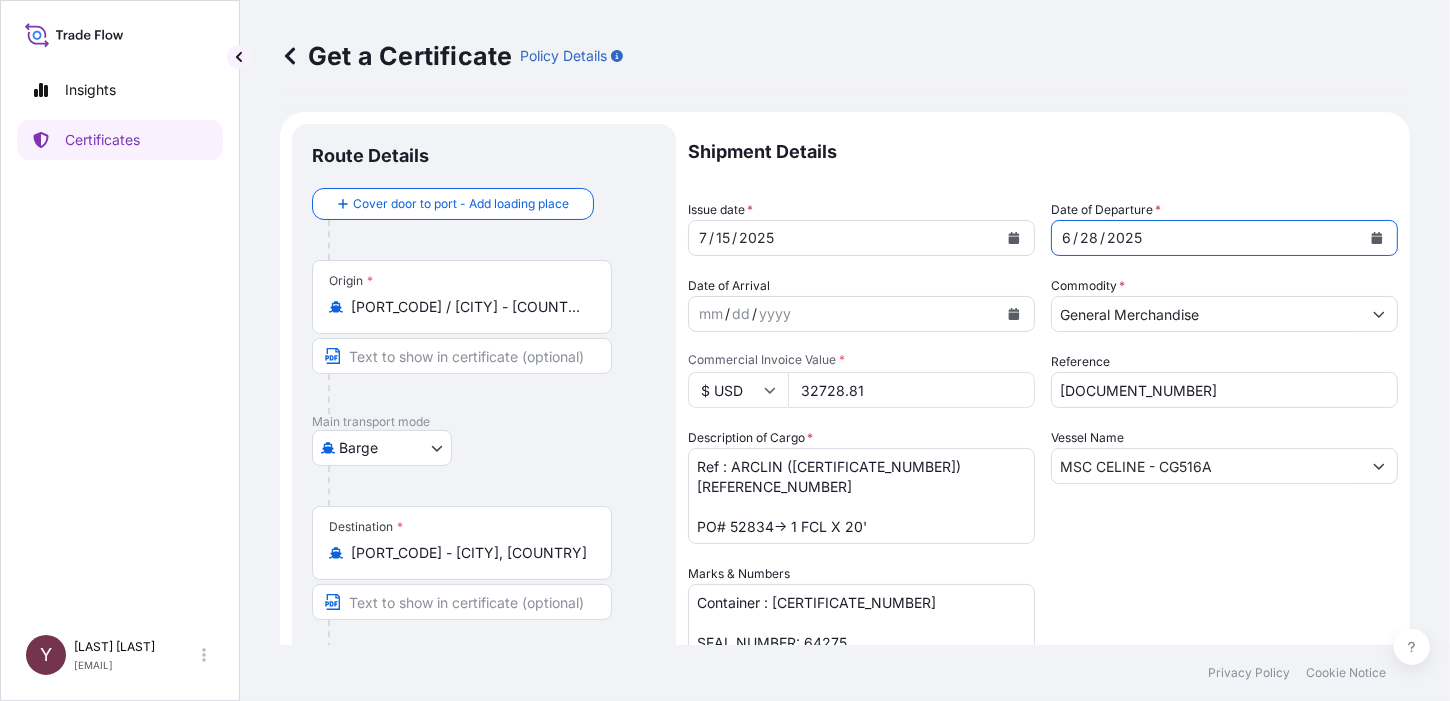 click 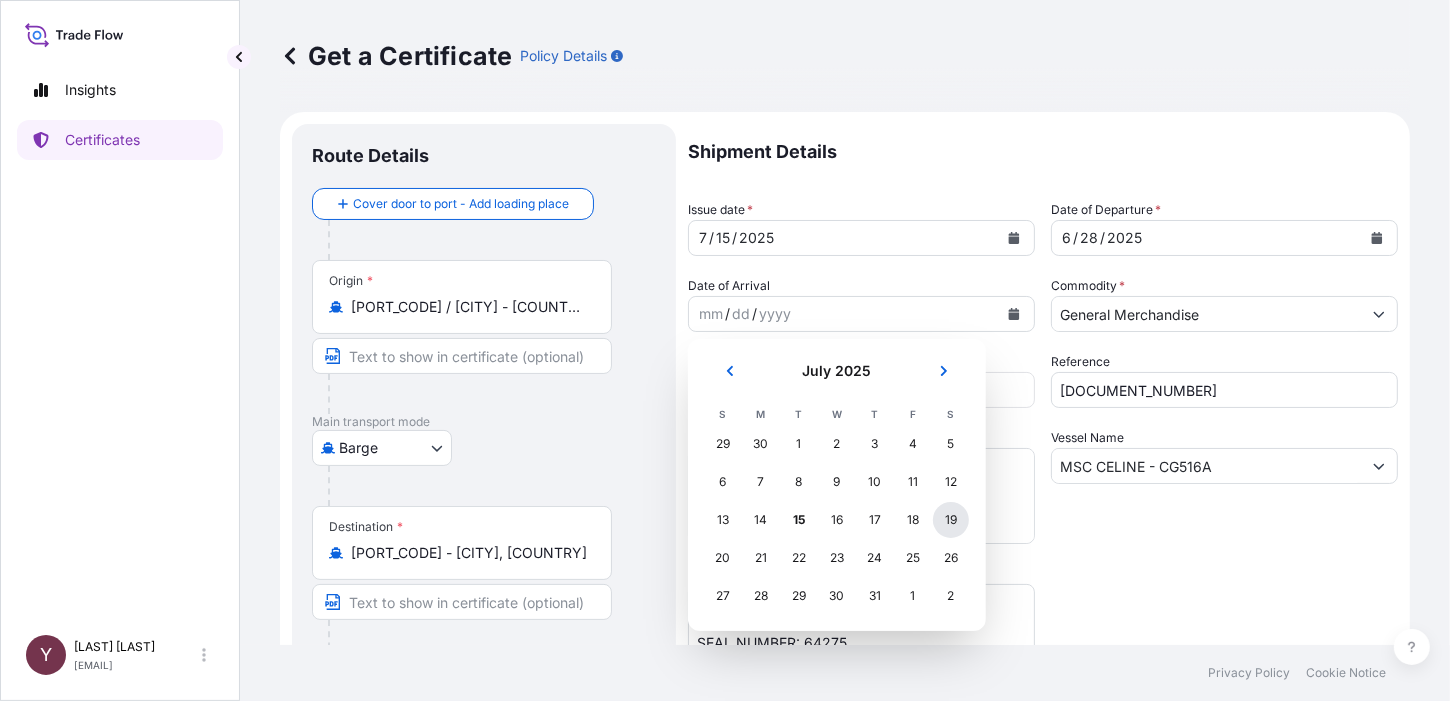 click on "19" at bounding box center (951, 520) 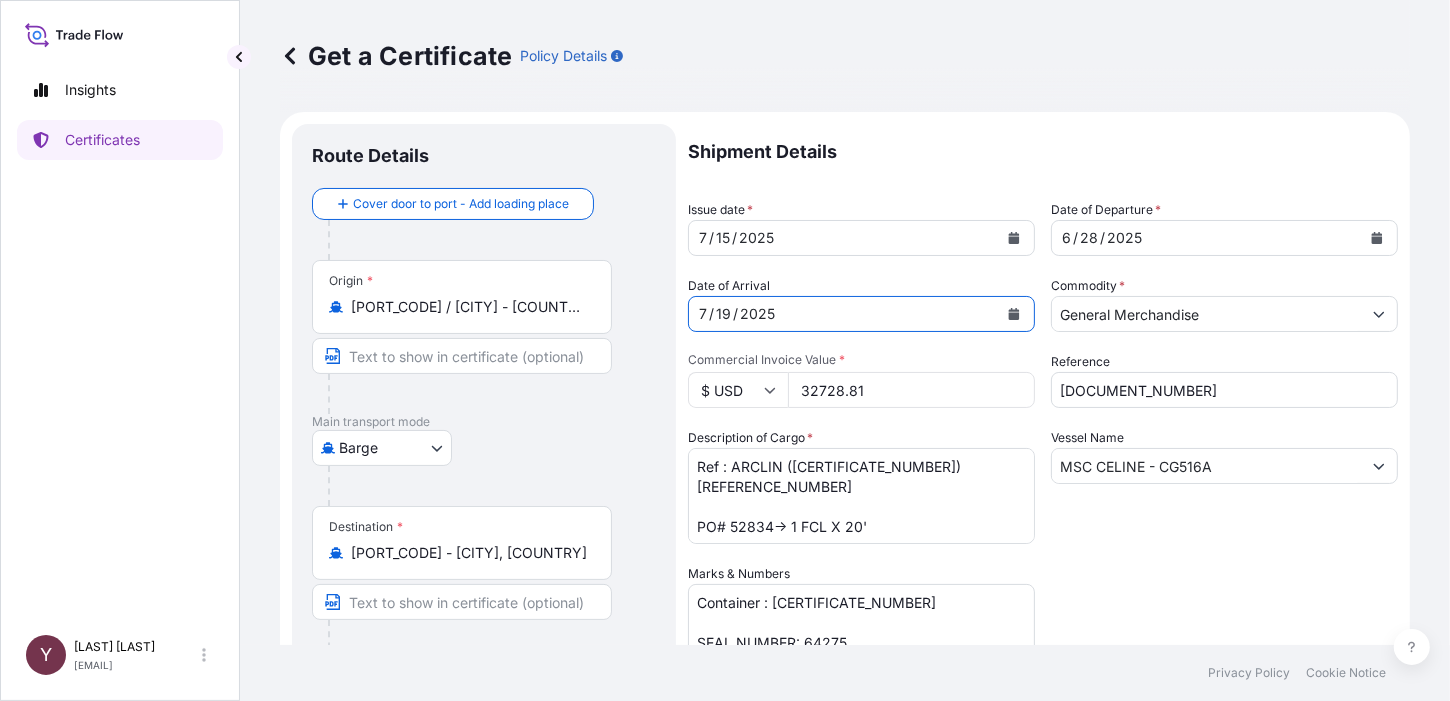 click on "Ref : ARCLIN ([CERTIFICATE_NUMBER]) [REFERENCE_NUMBER]
PO# 52834→ 1 FCL X 20'
•	Durasar Liquid in Tote – 19.800 kg @ 150.27 USD/100 kg → 18 Totes Durasar X 1,100 kg→ 29,753.46 USD" at bounding box center (861, 496) 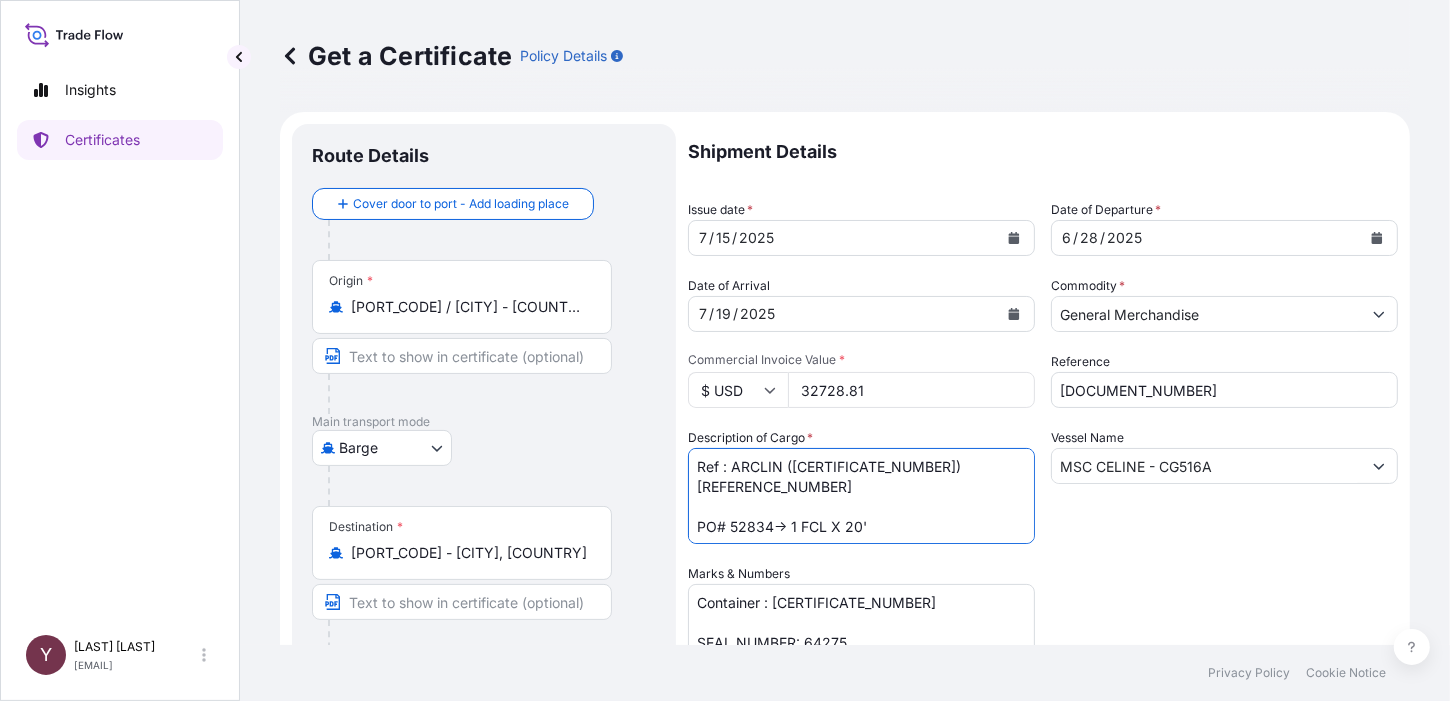 drag, startPoint x: 918, startPoint y: 464, endPoint x: 787, endPoint y: 461, distance: 131.03435 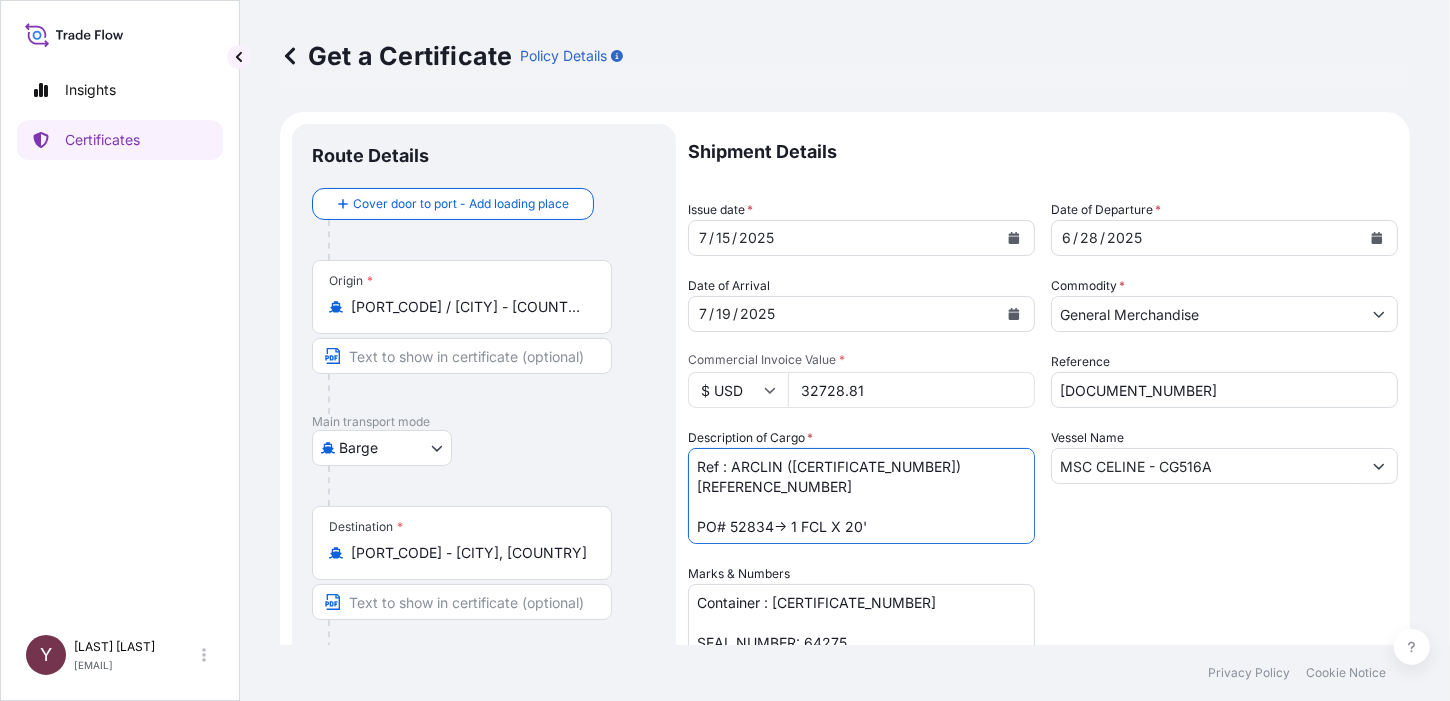 click on "Ref : ARCLIN ([CERTIFICATE_NUMBER]) [REFERENCE_NUMBER]
PO# 52834→ 1 FCL X 20'
•	Durasar Liquid in Tote – 19.800 kg @ 150.27 USD/100 kg → 18 Totes Durasar X 1,100 kg→ 29,753.46 USD" at bounding box center [861, 496] 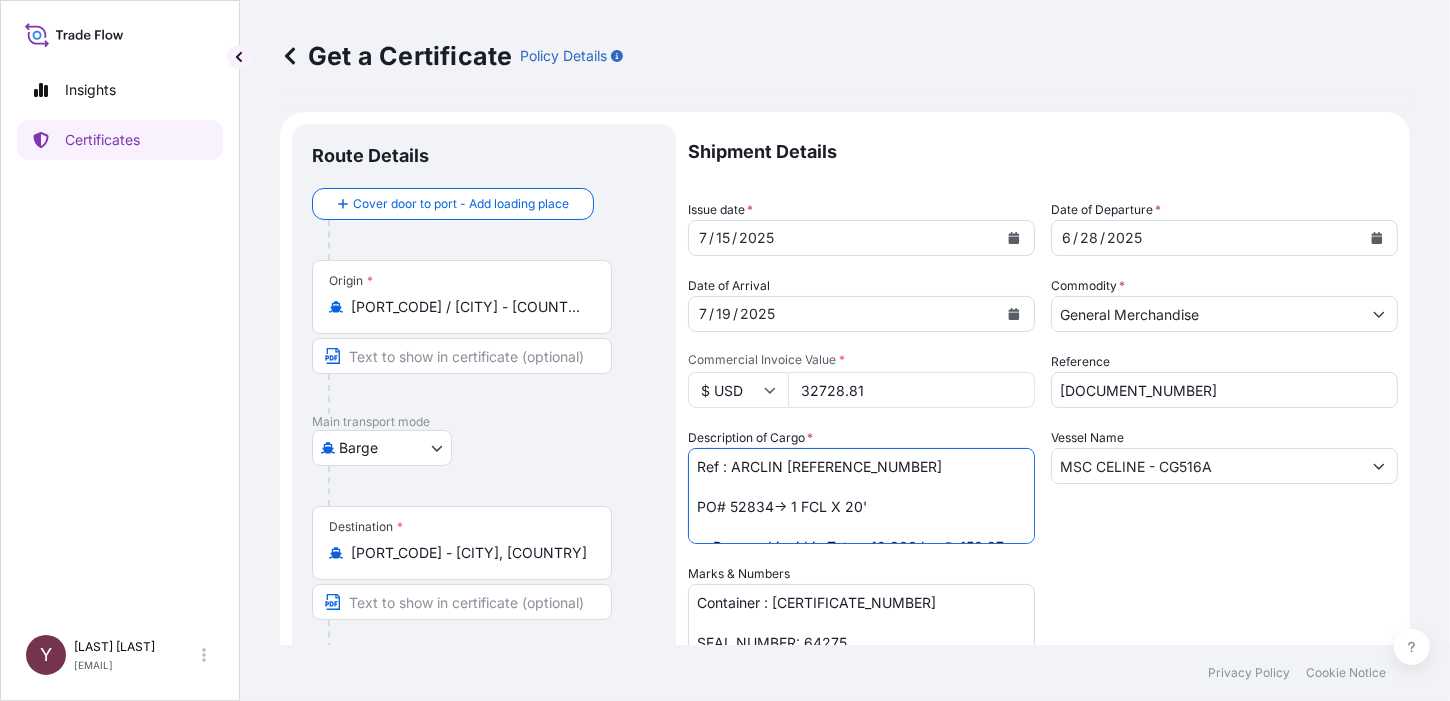 drag, startPoint x: 772, startPoint y: 505, endPoint x: 733, endPoint y: 510, distance: 39.319206 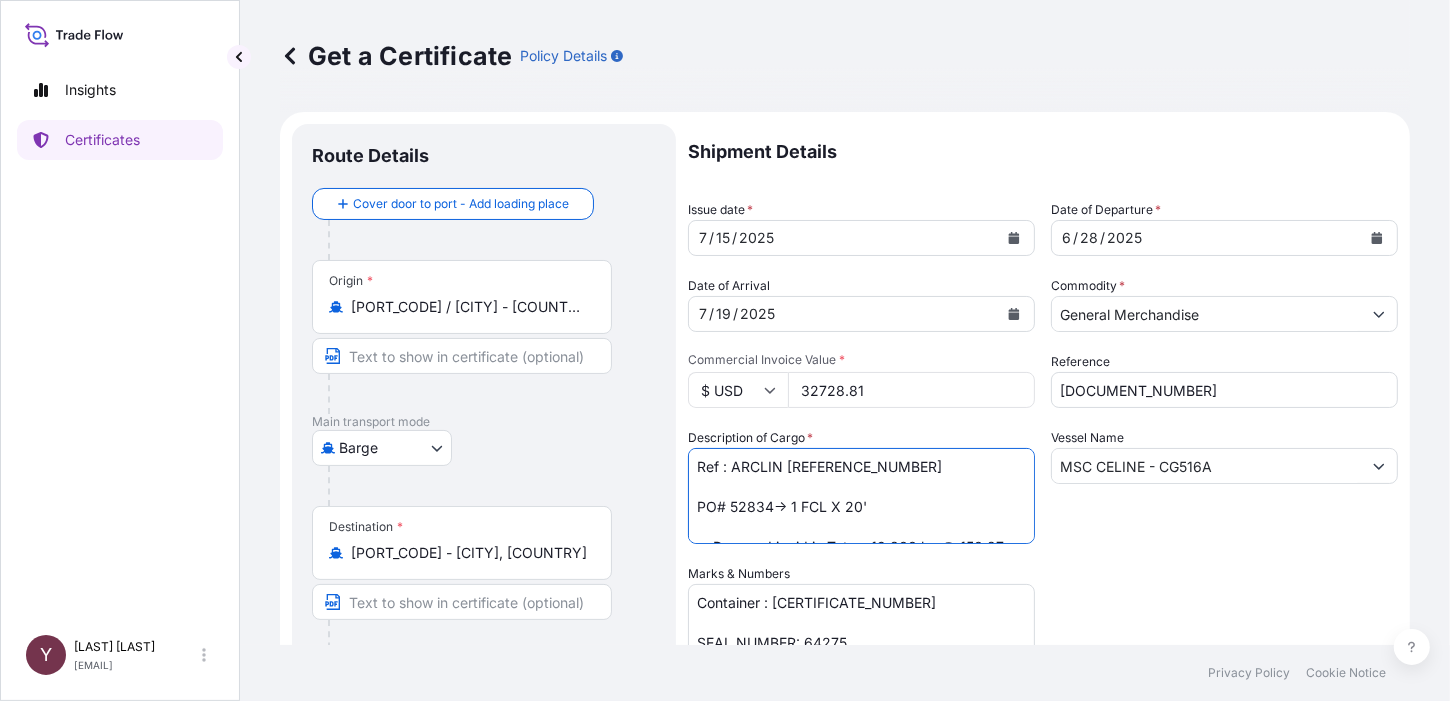click on "Ref : ARCLIN ([CERTIFICATE_NUMBER]) [REFERENCE_NUMBER]
PO# 52834→ 1 FCL X 20'
•	Durasar Liquid in Tote – 19.800 kg @ 150.27 USD/100 kg → 18 Totes Durasar X 1,100 kg→ 29,753.46 USD" at bounding box center [861, 496] 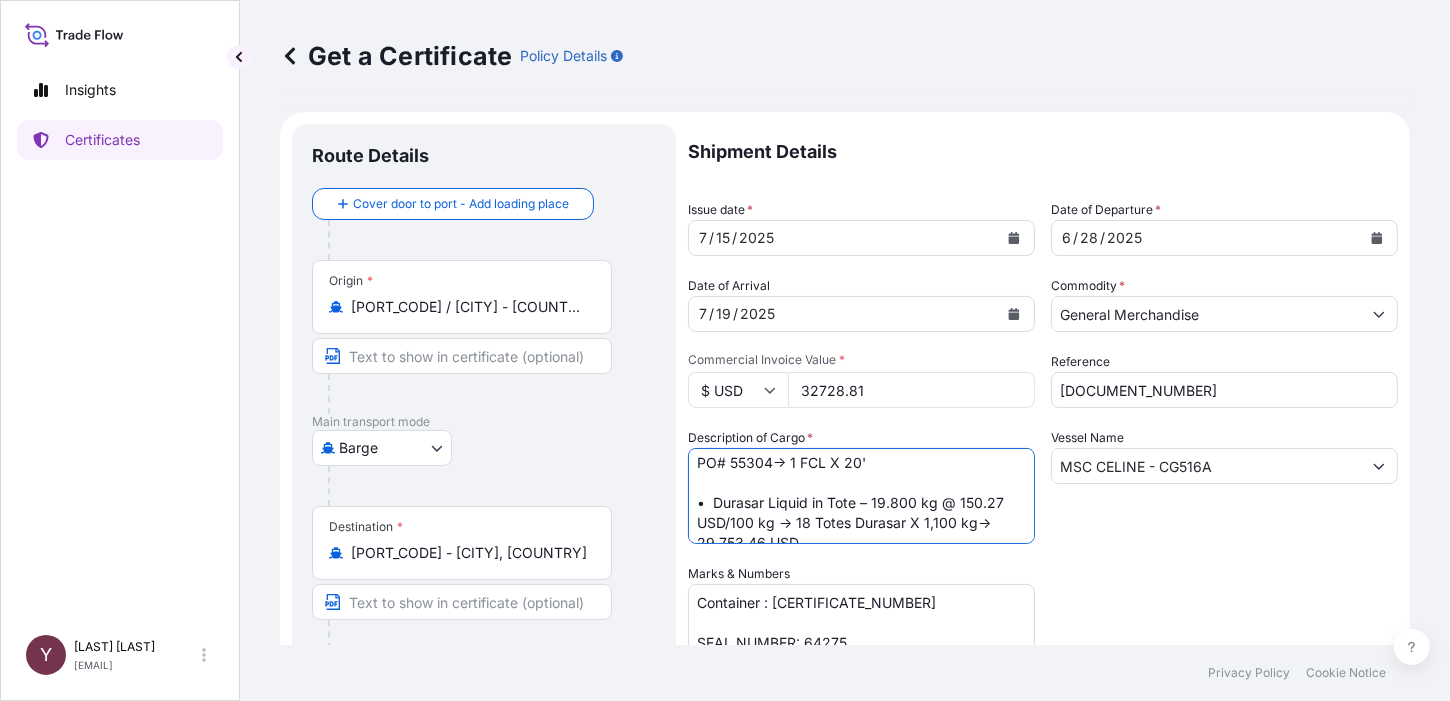 scroll, scrollTop: 61, scrollLeft: 0, axis: vertical 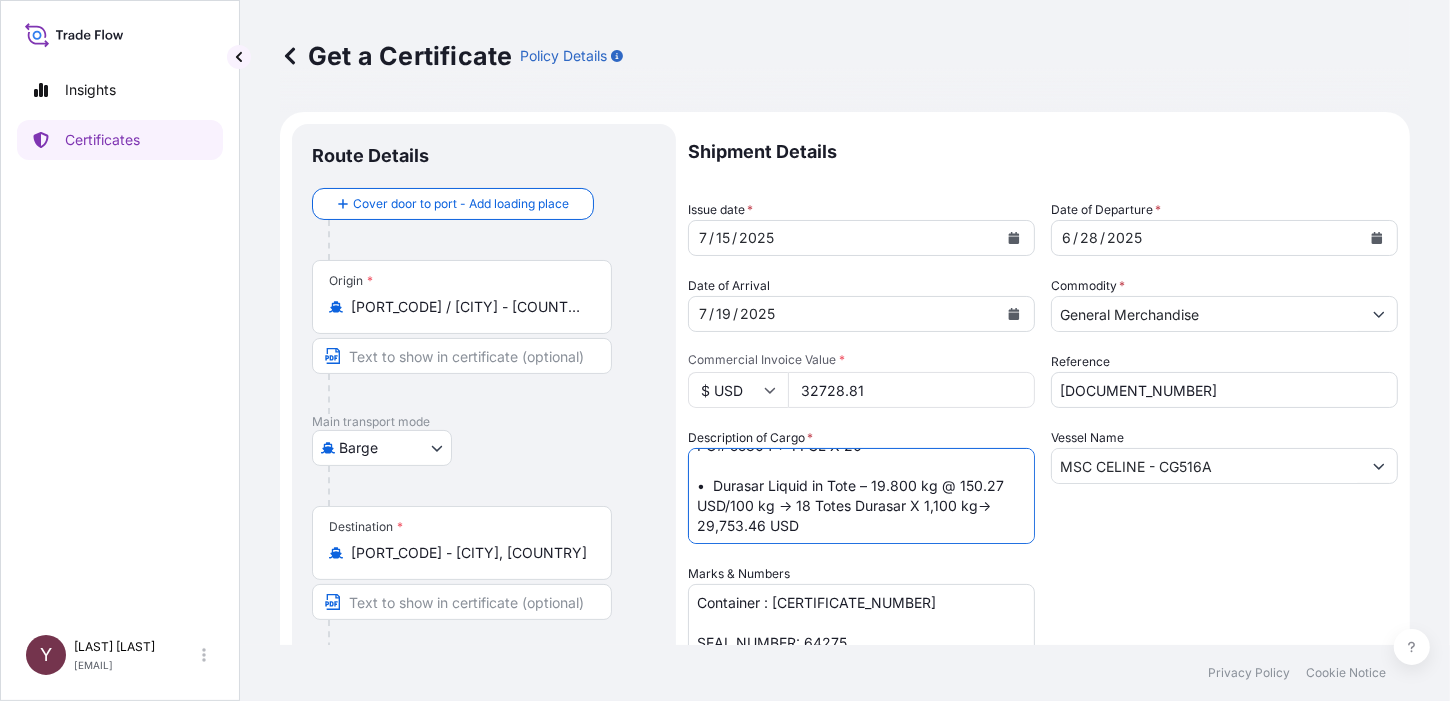 drag, startPoint x: 808, startPoint y: 533, endPoint x: 694, endPoint y: 544, distance: 114.52947 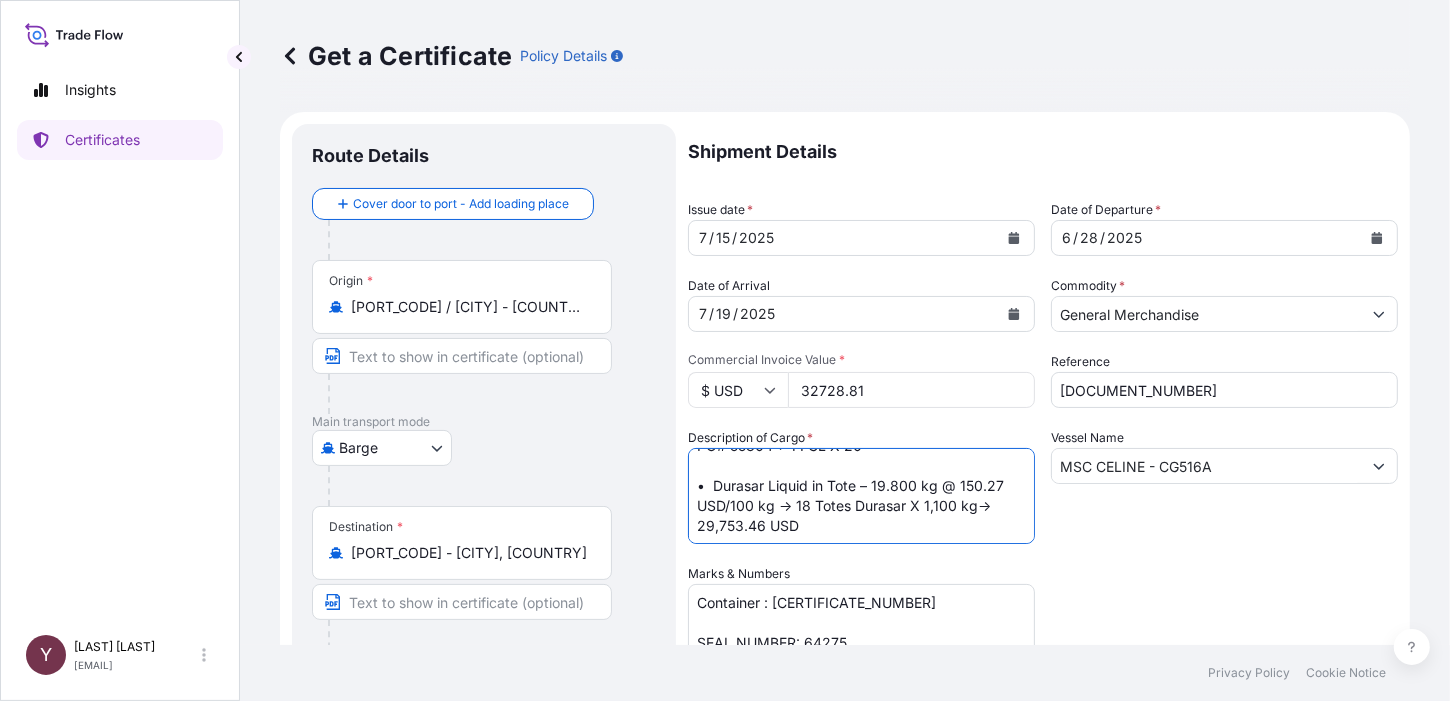 click on "Shipment Details Issue date * [DATE] Date of Departure * [DATE] Date of Arrival [DATE] Commodity * General Merchandise Packing Category Sufficiently packed Commercial Invoice Value    * $ USD 32728.81 Reference [REFERENCE_NUMBER] Description of Cargo * Ref : ARCLIN ([CERTIFICATE_NUMBER]) [REFERENCE_NUMBER]
PO# 52834→ 1 FCL X 20'
•	Durasar Liquid in Tote – 19.800 kg @ 150.27 USD/100 kg → 18 Totes Durasar X 1,100 kg→ 29,753.46 USD Vessel Name MSC CELINE - CG516A Marks & Numbers Container : [CERTIFICATE_NUMBER]
SEAL NUMBER: 64275 Letter of Credit This shipment has a letter of credit Letter of credit * Letter of credit may not exceed 12000 characters Assured Details Primary Assured * ARC Falcon Intermediate, Inc. ARC Falcon Intermediate, Inc. DSV Freight Forwarder Named Assured FERREMUNDO S.A.S. | RUC [DOCUMENT_NUMBER] Named Assured Address" at bounding box center [1043, 562] 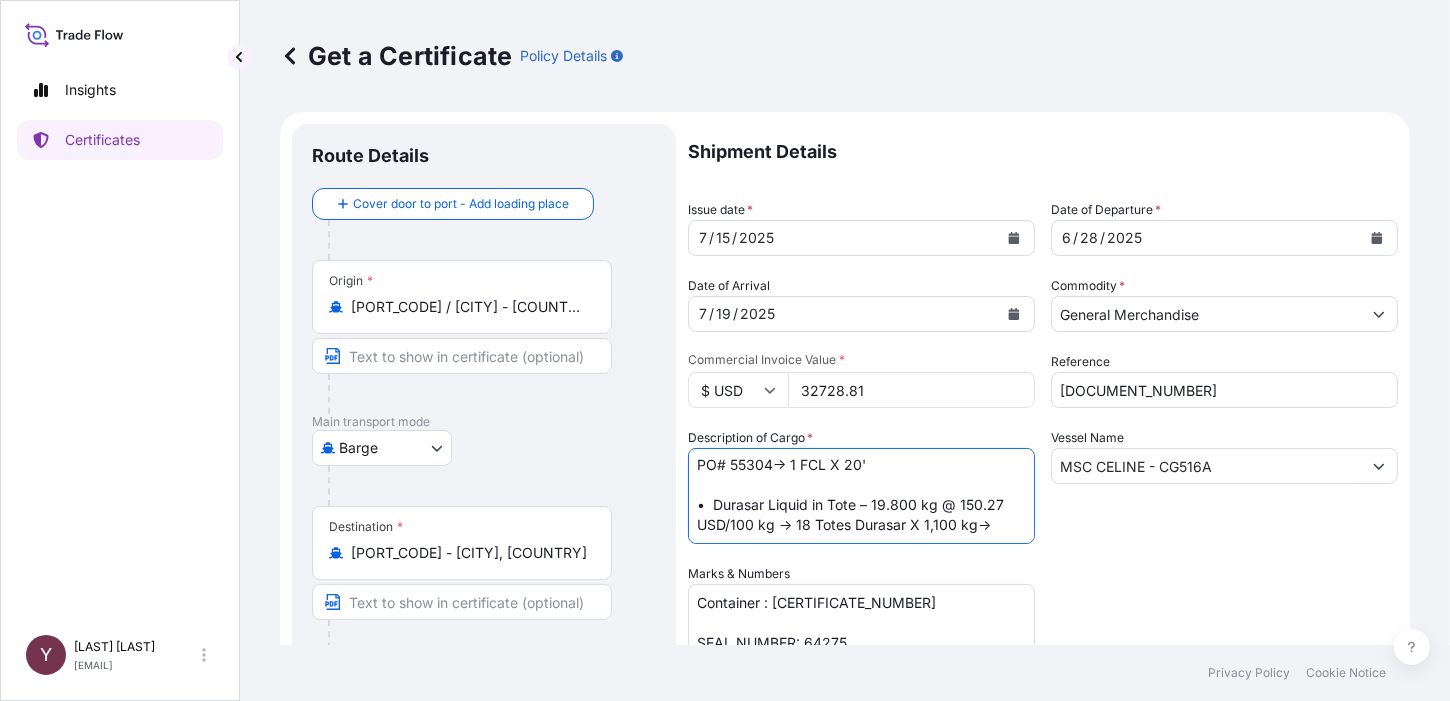 scroll, scrollTop: 40, scrollLeft: 0, axis: vertical 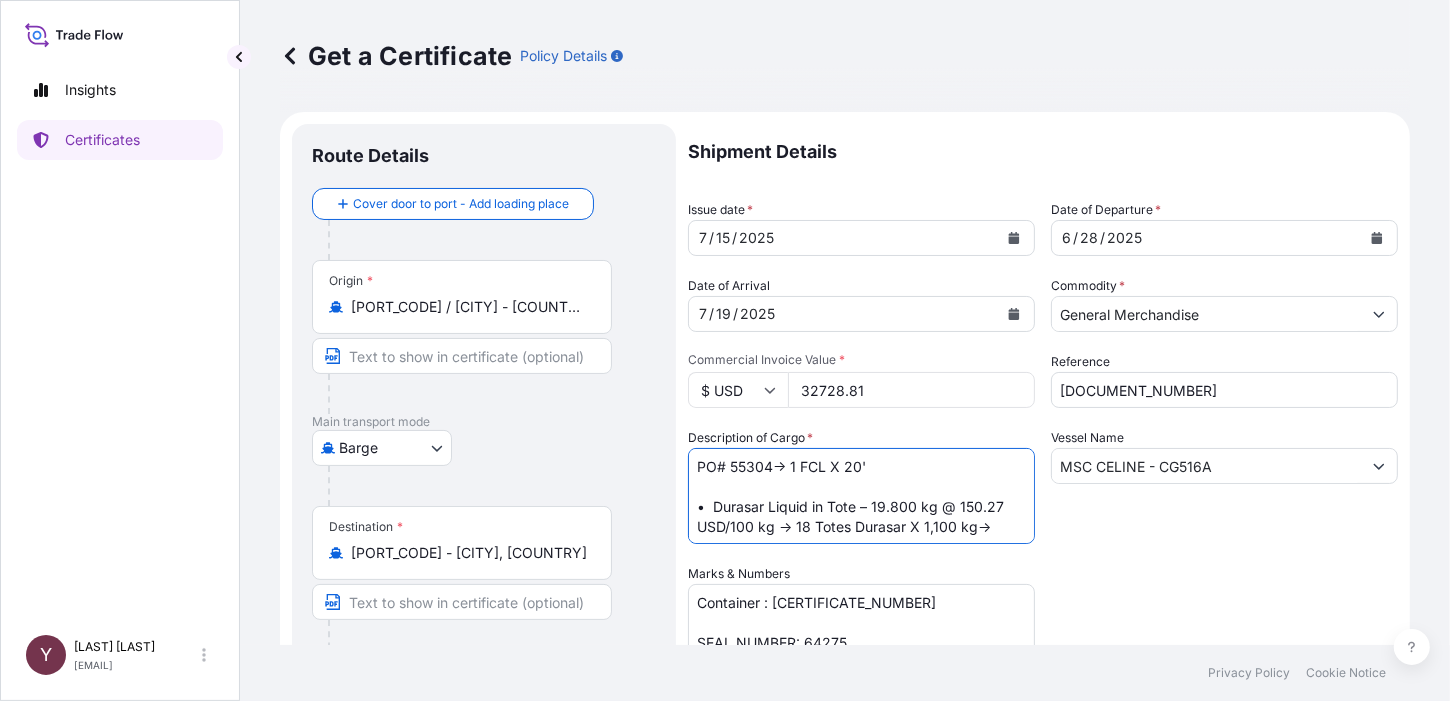 drag, startPoint x: 993, startPoint y: 527, endPoint x: 980, endPoint y: 533, distance: 14.3178215 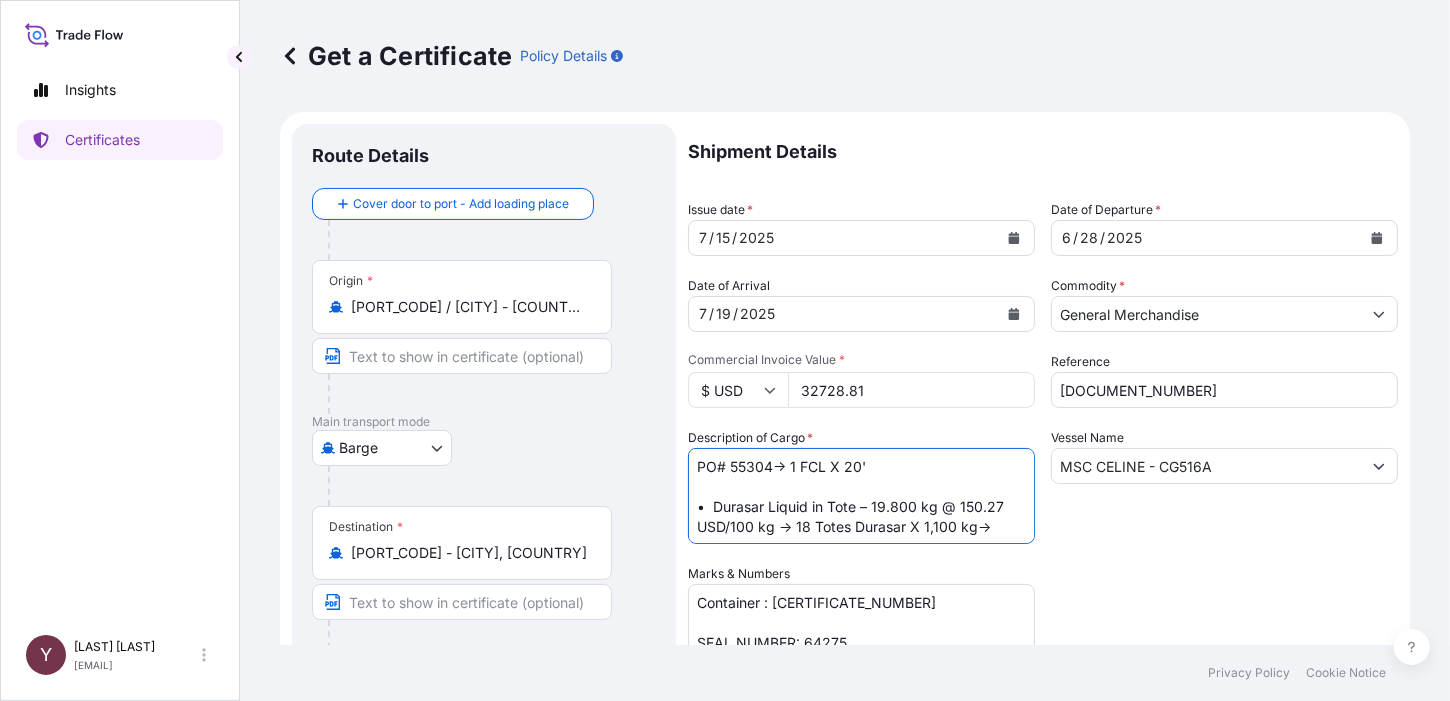 click on "Ref : ARCLIN ([CERTIFICATE_NUMBER]) [REFERENCE_NUMBER]
PO# 52834→ 1 FCL X 20'
•	Durasar Liquid in Tote – 19.800 kg @ 150.27 USD/100 kg → 18 Totes Durasar X 1,100 kg→ 29,753.46 USD" at bounding box center (861, 496) 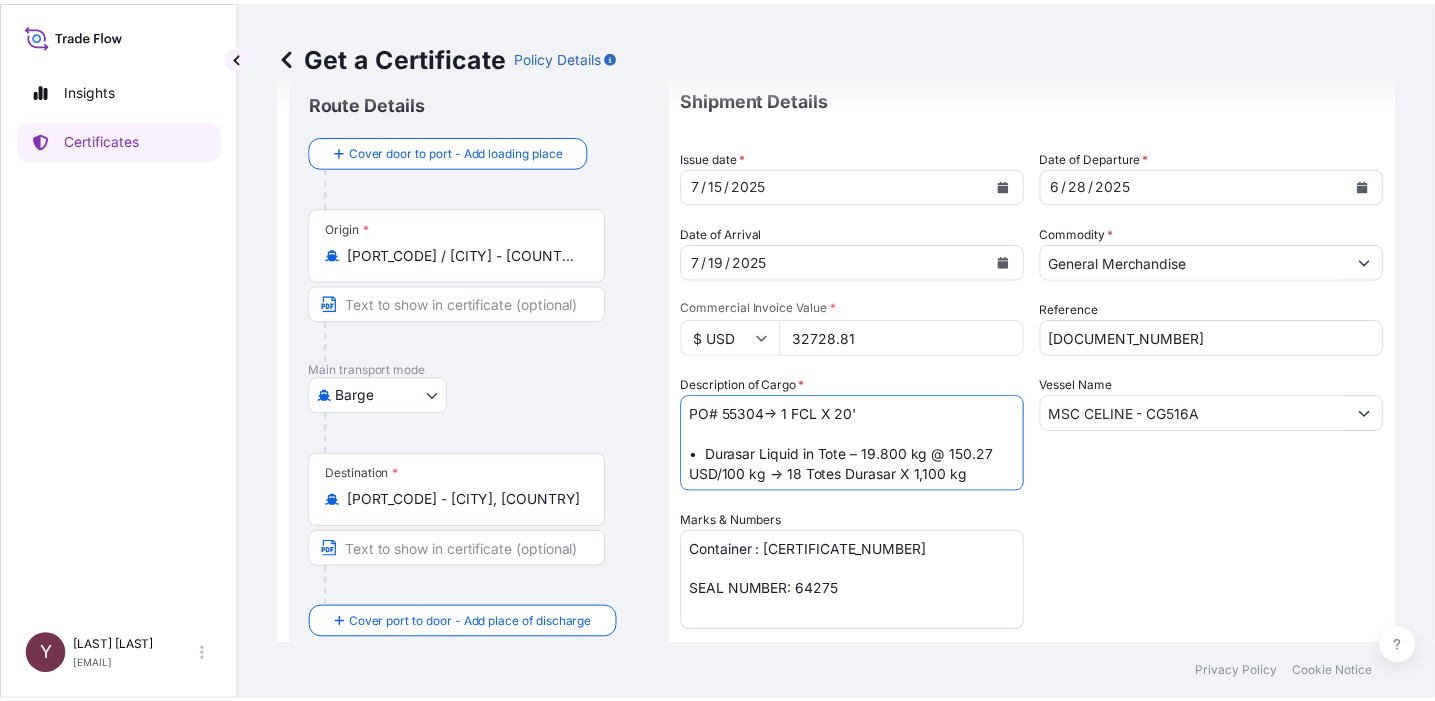 scroll, scrollTop: 100, scrollLeft: 0, axis: vertical 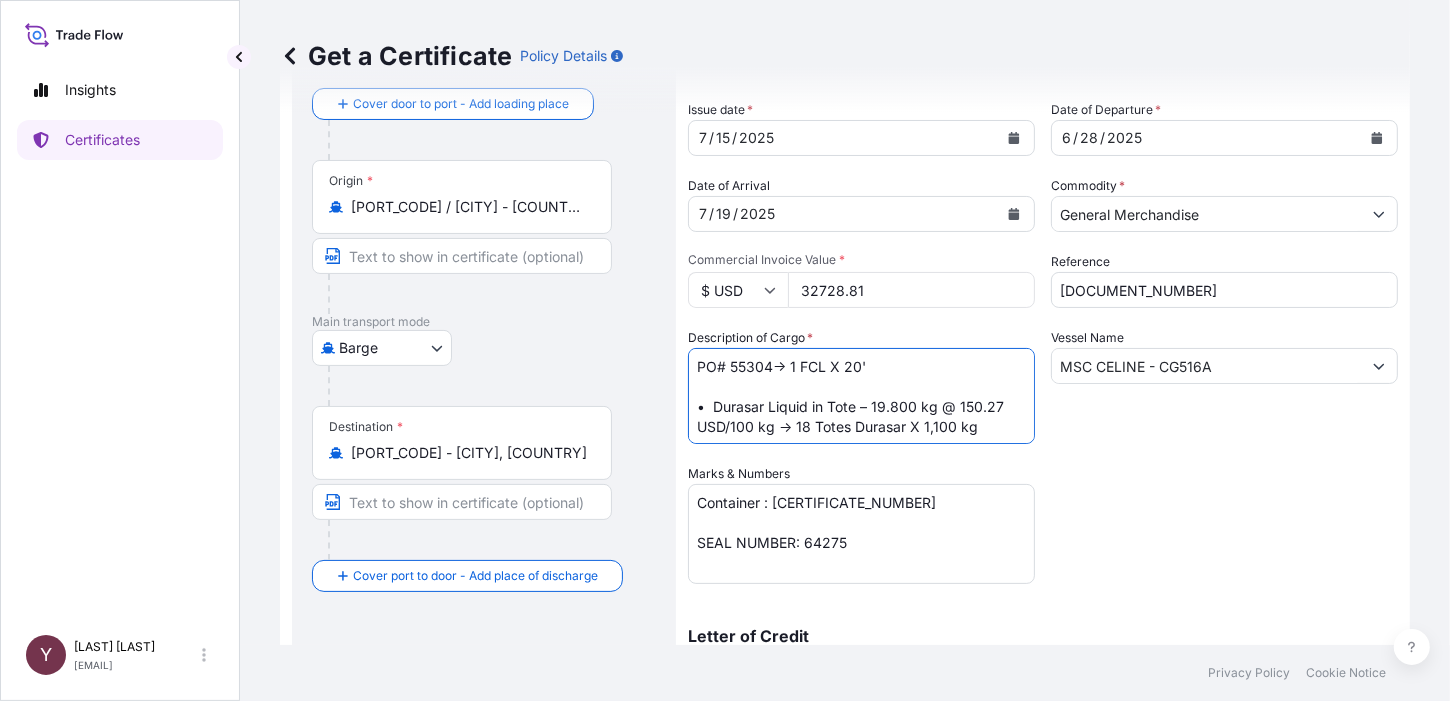 type on "Ref : ARCLIN [REFERENCE_NUMBER]
PO# 55304→ 1 FCL X 20'
•	Durasar Liquid in Tote – 19.800 kg @ 150.27 USD/100 kg → 18 Totes Durasar X 1,100 kg" 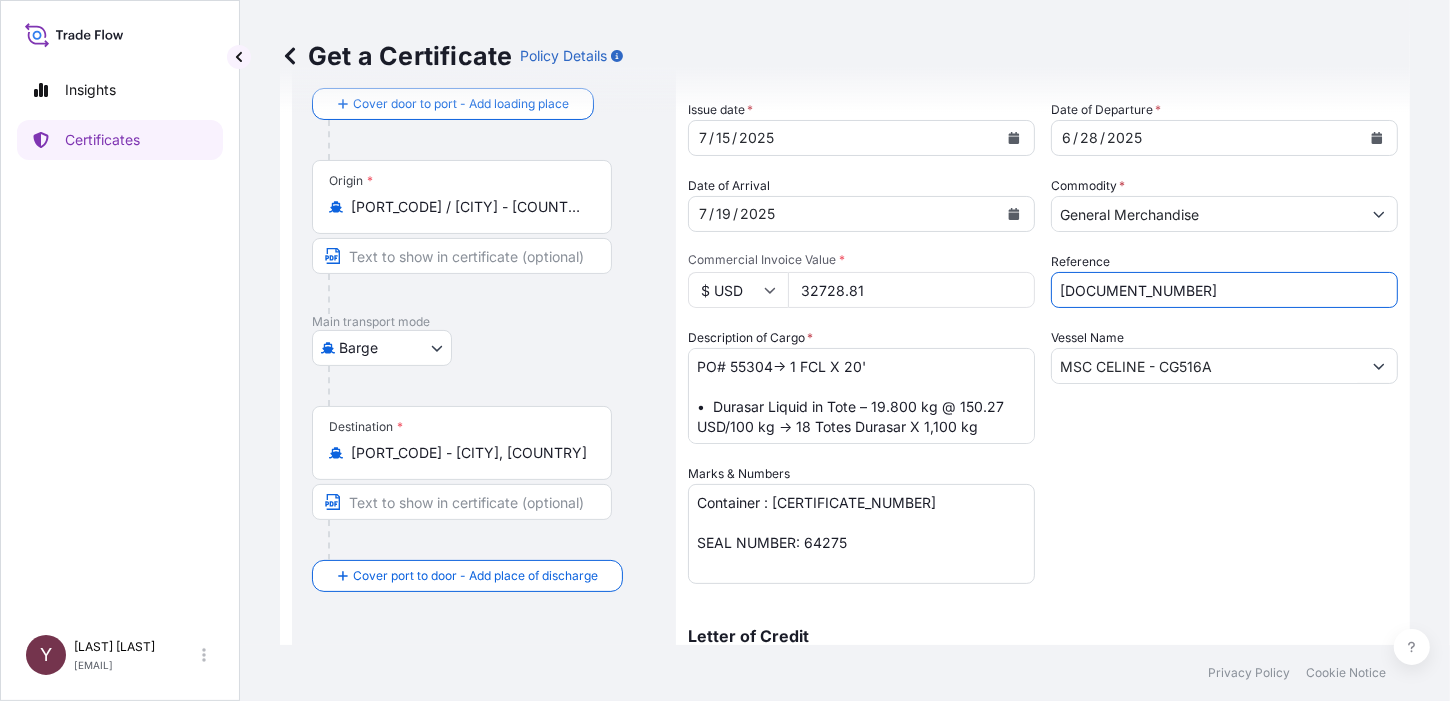 drag, startPoint x: 1186, startPoint y: 294, endPoint x: 1034, endPoint y: 297, distance: 152.0296 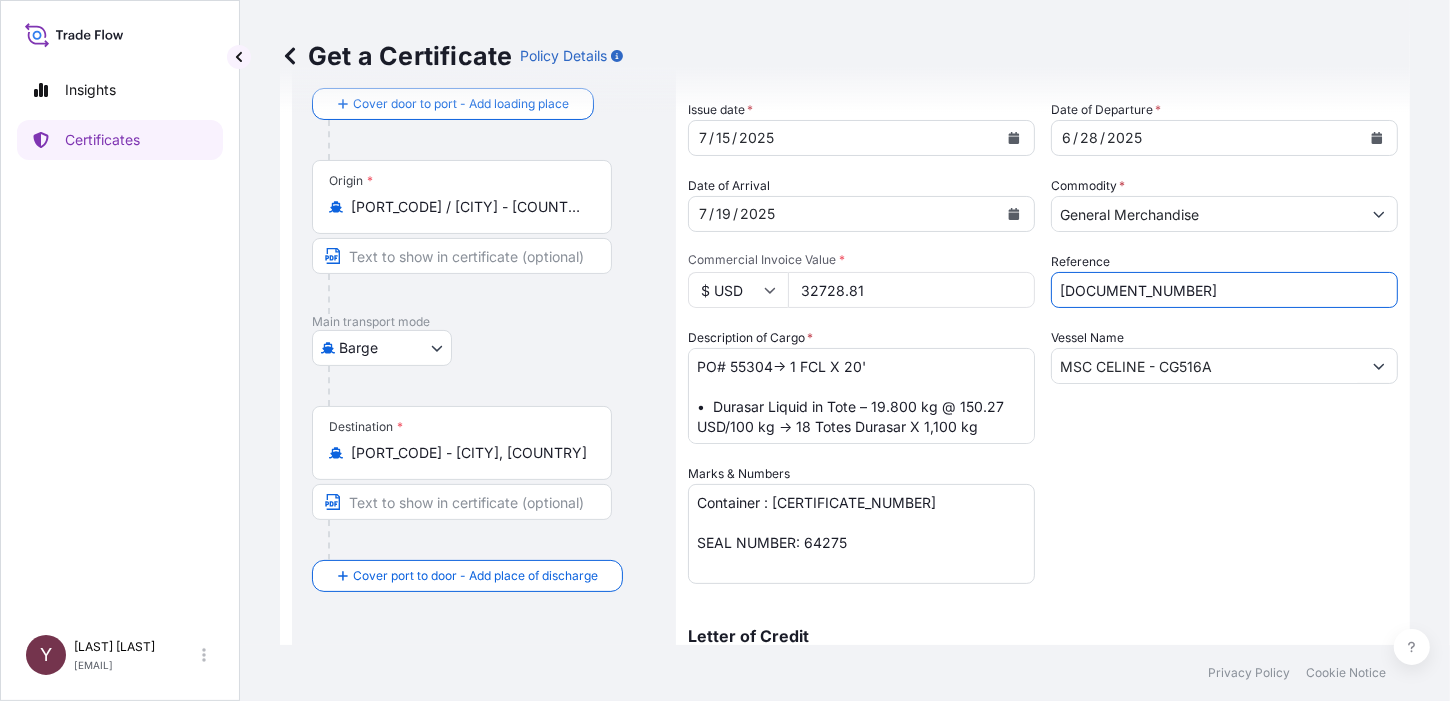 click on "Shipment Details Issue date * [DATE] Date of Departure * [DATE] Date of Arrival [DATE] Commodity * General Merchandise Packing Category Sufficiently packed Commercial Invoice Value    * $ USD 32728.81 Reference [REFERENCE_NUMBER] Description of Cargo * Ref : ARCLIN ([CERTIFICATE_NUMBER]) [REFERENCE_NUMBER]
PO# 52834→ 1 FCL X 20'
•	Durasar Liquid in Tote – 19.800 kg @ 150.27 USD/100 kg → 18 Totes Durasar X 1,100 kg→ 29,753.46 USD Vessel Name MSC CELINE - CG516A Marks & Numbers Container : [CERTIFICATE_NUMBER]
SEAL NUMBER: 64275 Letter of Credit This shipment has a letter of credit Letter of credit * Letter of credit may not exceed 12000 characters Assured Details Primary Assured * ARC Falcon Intermediate, Inc. ARC Falcon Intermediate, Inc. DSV Freight Forwarder Named Assured FERREMUNDO S.A.S. | RUC [DOCUMENT_NUMBER] Named Assured Address" at bounding box center [1043, 462] 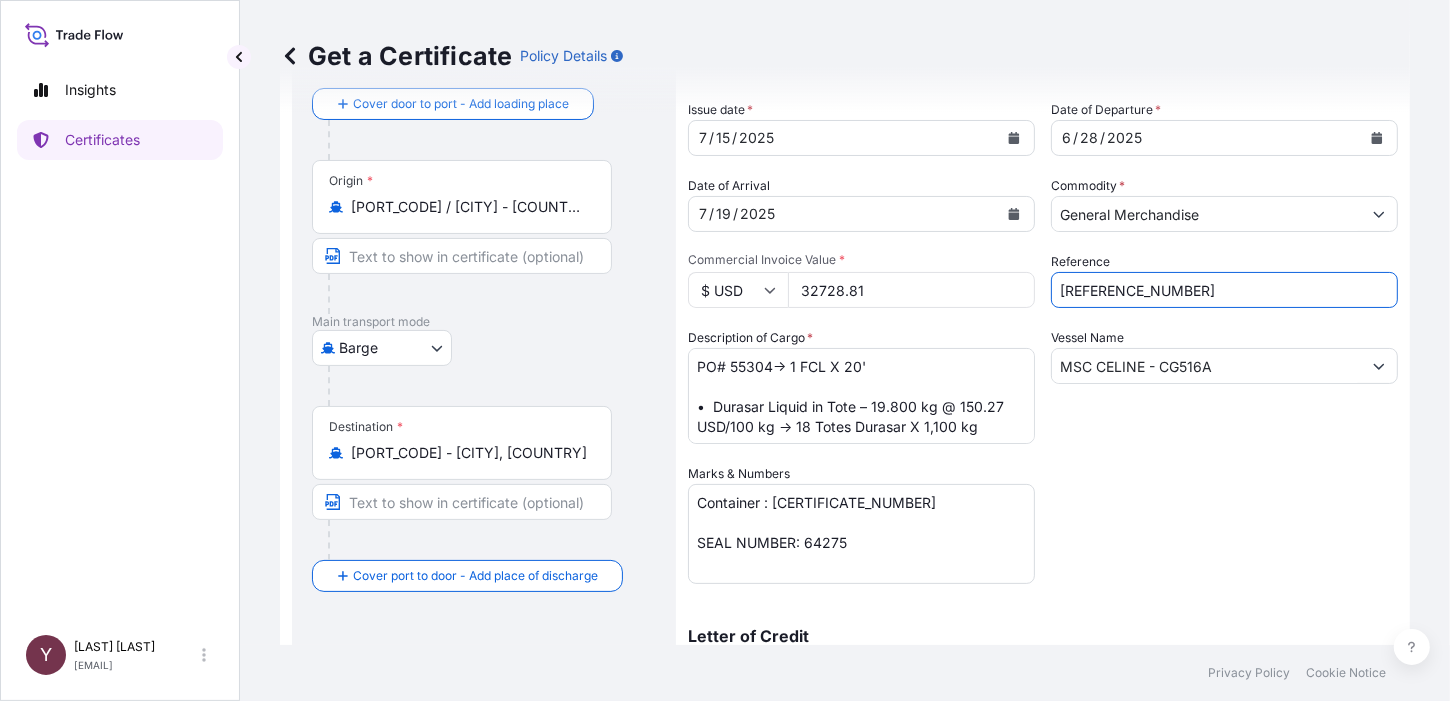 type on "[REFERENCE_NUMBER]" 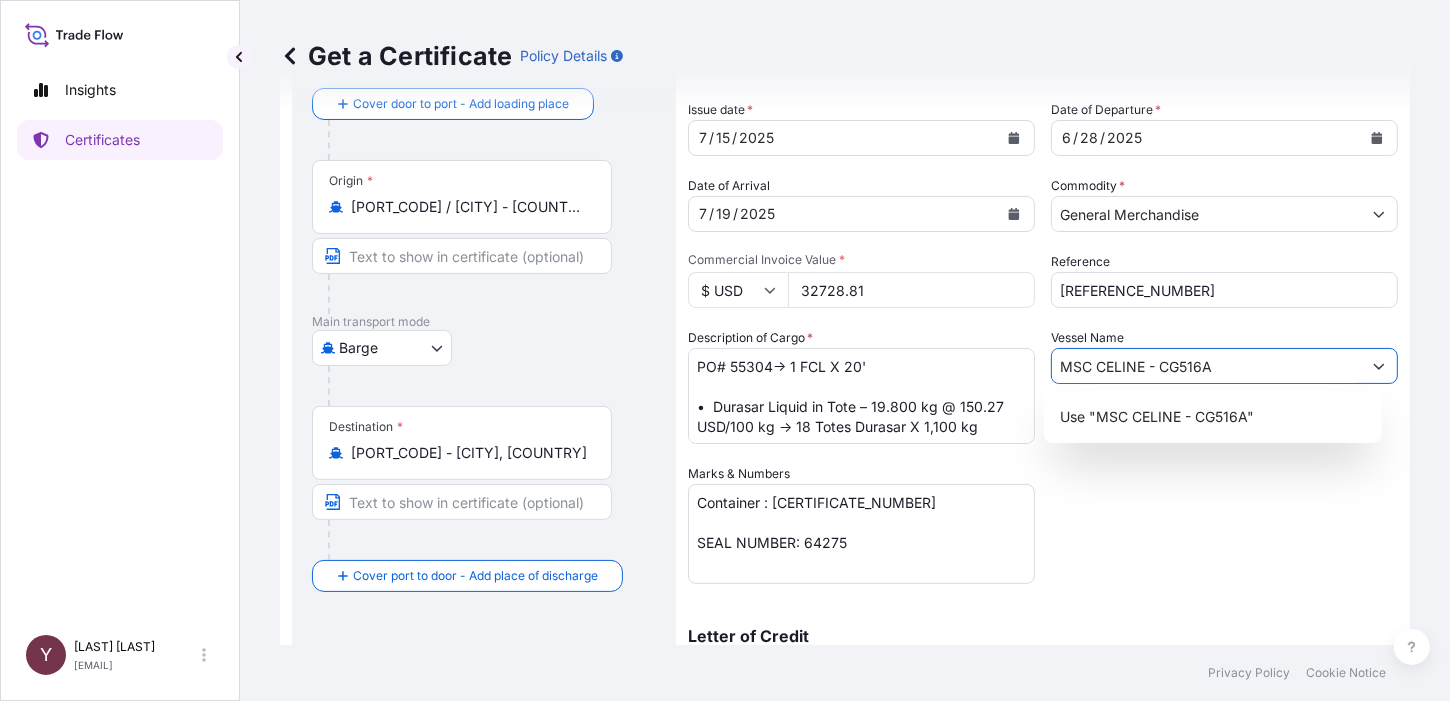 click 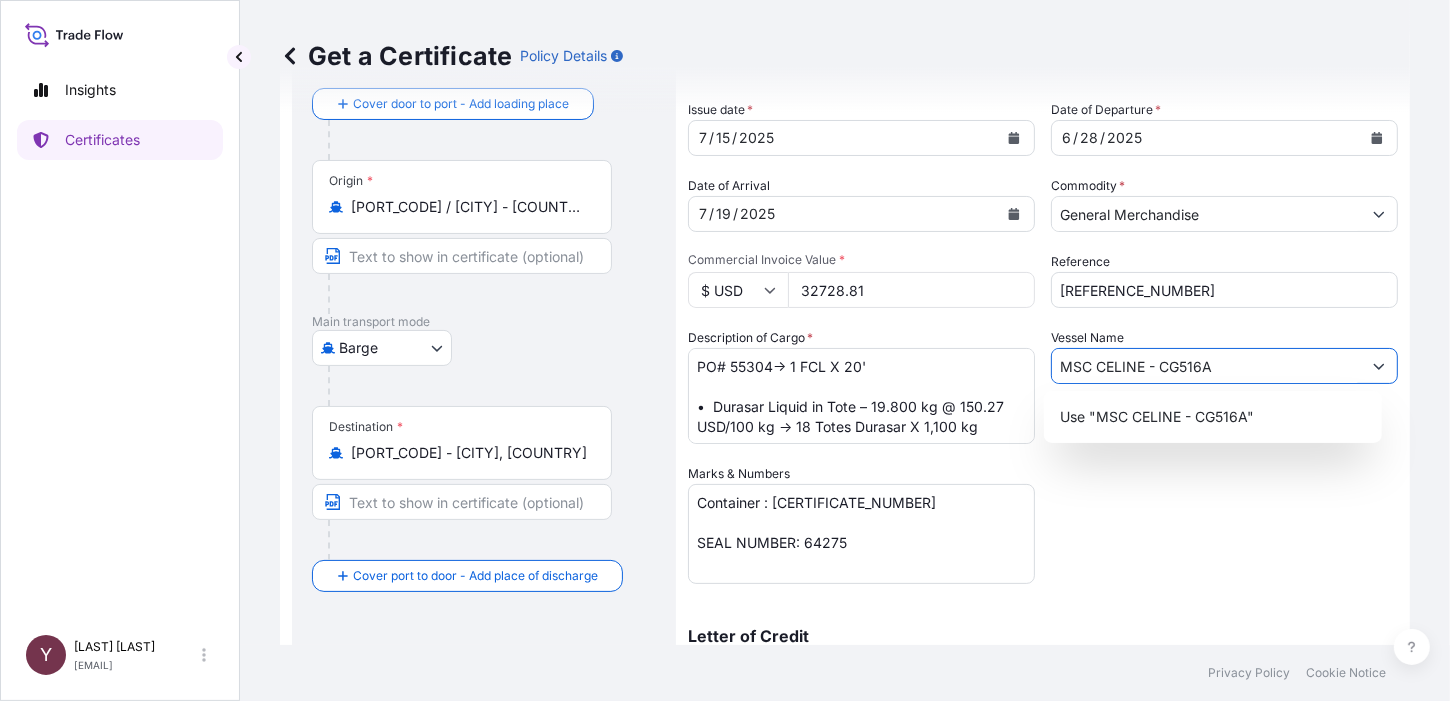 drag, startPoint x: 1223, startPoint y: 366, endPoint x: 1027, endPoint y: 366, distance: 196 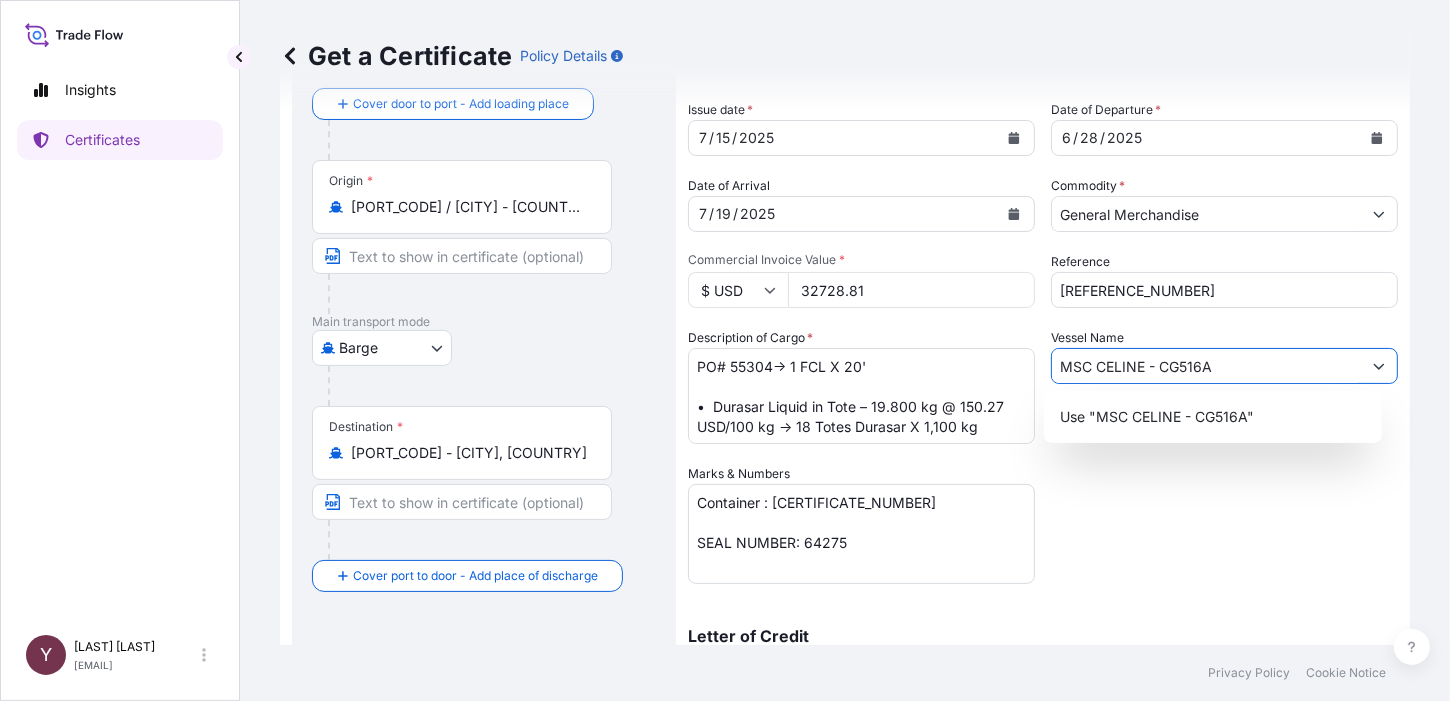 click on "Shipment Details Issue date * [DATE] Date of Departure * [DATE] Date of Arrival [DATE] Commodity * General Merchandise Packing Category Sufficiently packed Commercial Invoice Value    * $ USD 32728.81 Reference [REFERENCE_NUMBER] Description of Cargo * Ref : ARCLIN ([CERTIFICATE_NUMBER]) [REFERENCE_NUMBER]
PO# 52834→ 1 FCL X 20'
•	Durasar Liquid in Tote – 19.800 kg @ 150.27 USD/100 kg → 18 Totes Durasar X 1,100 kg→ 29,753.46 USD Vessel Name MSC CELINE - CG516A Marks & Numbers Container : [CERTIFICATE_NUMBER]
SEAL NUMBER: 64275 Letter of Credit This shipment has a letter of credit Letter of credit * Letter of credit may not exceed 12000 characters Assured Details Primary Assured * ARC Falcon Intermediate, Inc. ARC Falcon Intermediate, Inc. DSV Freight Forwarder Named Assured FERREMUNDO S.A.S. | RUC [DOCUMENT_NUMBER] Named Assured Address" at bounding box center [1043, 462] 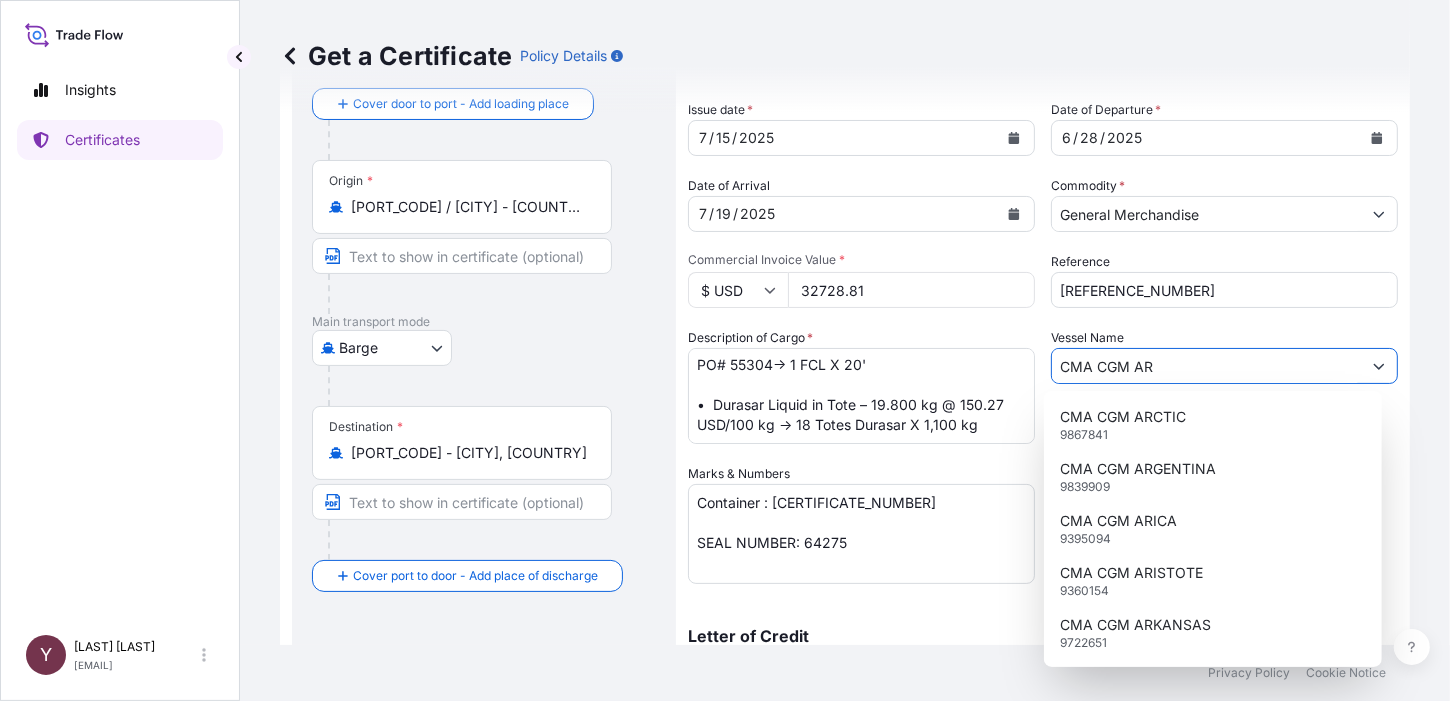 scroll, scrollTop: 40, scrollLeft: 0, axis: vertical 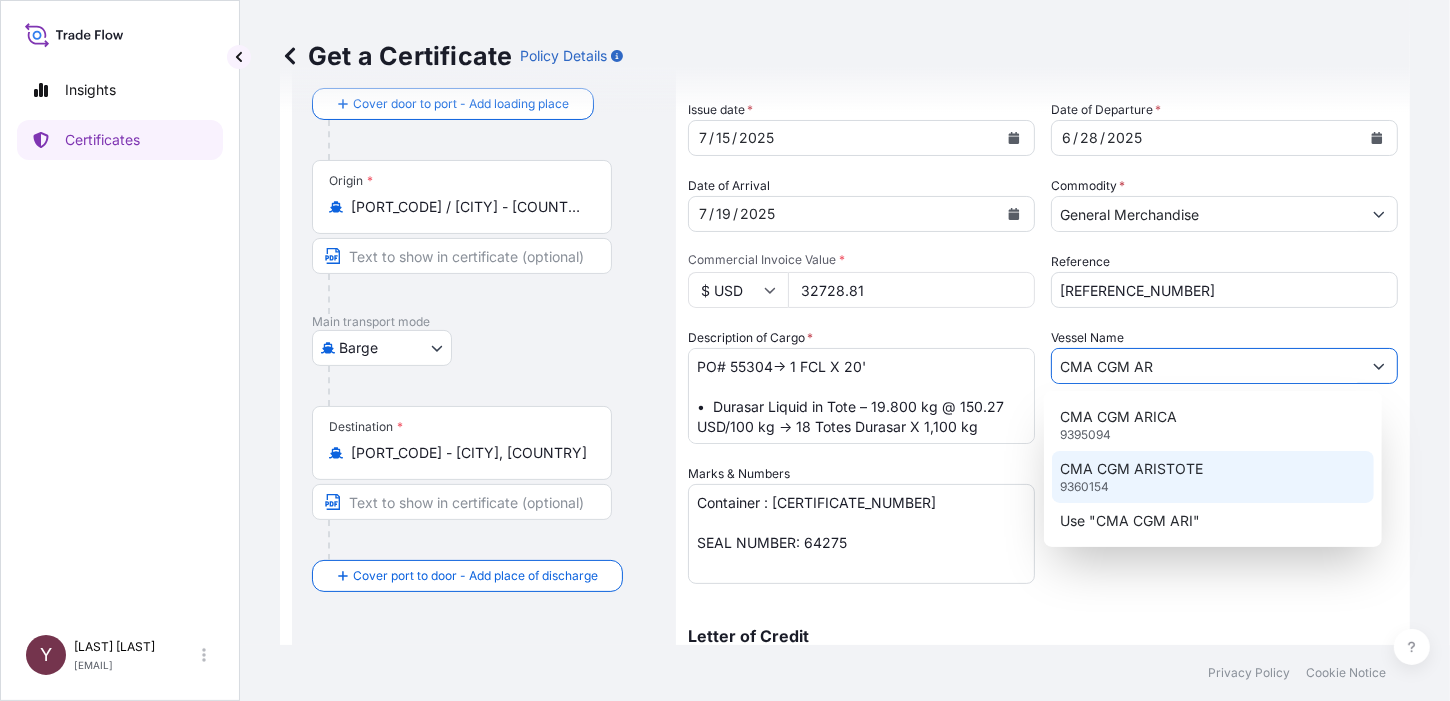 click on "CMA CGM ARISTOTE" at bounding box center (1131, 469) 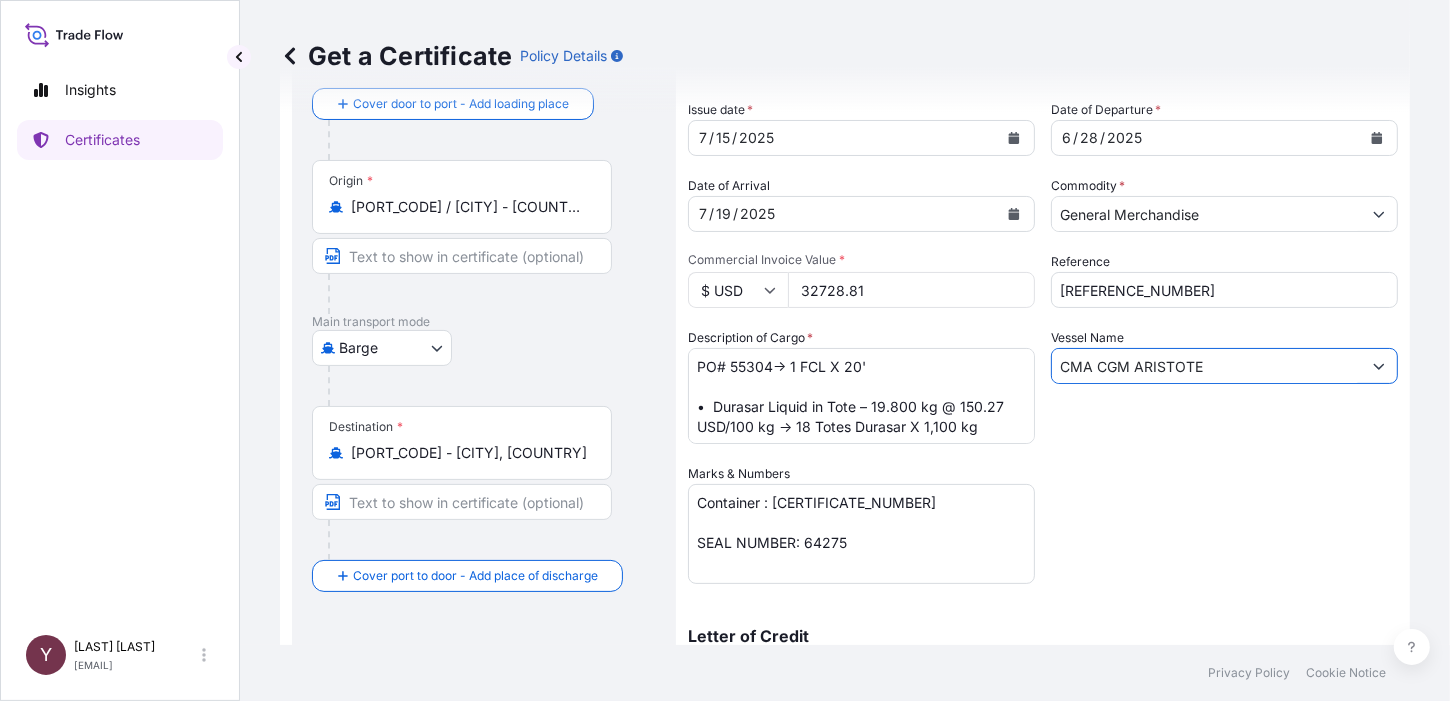 click on "CMA CGM ARISTOTE" at bounding box center [1206, 366] 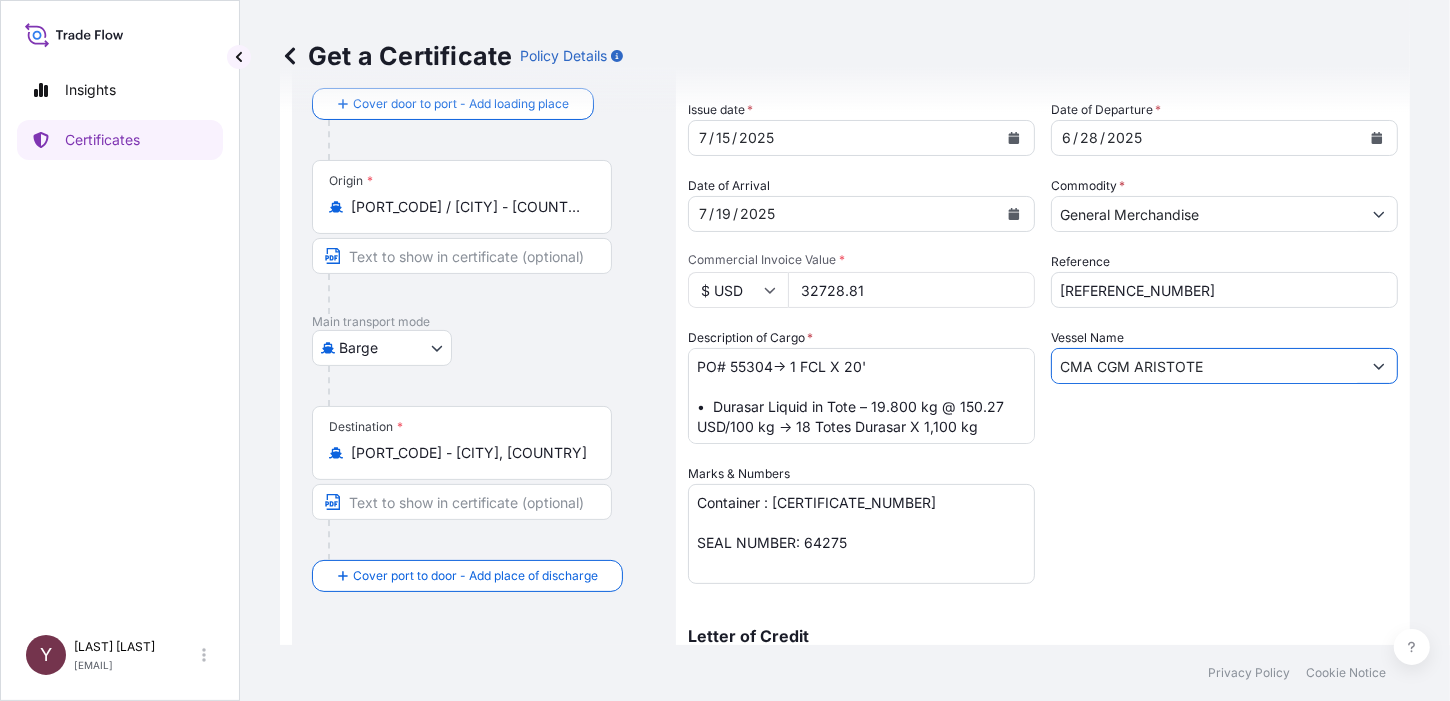 type on "CMA CGM ARISTOTE" 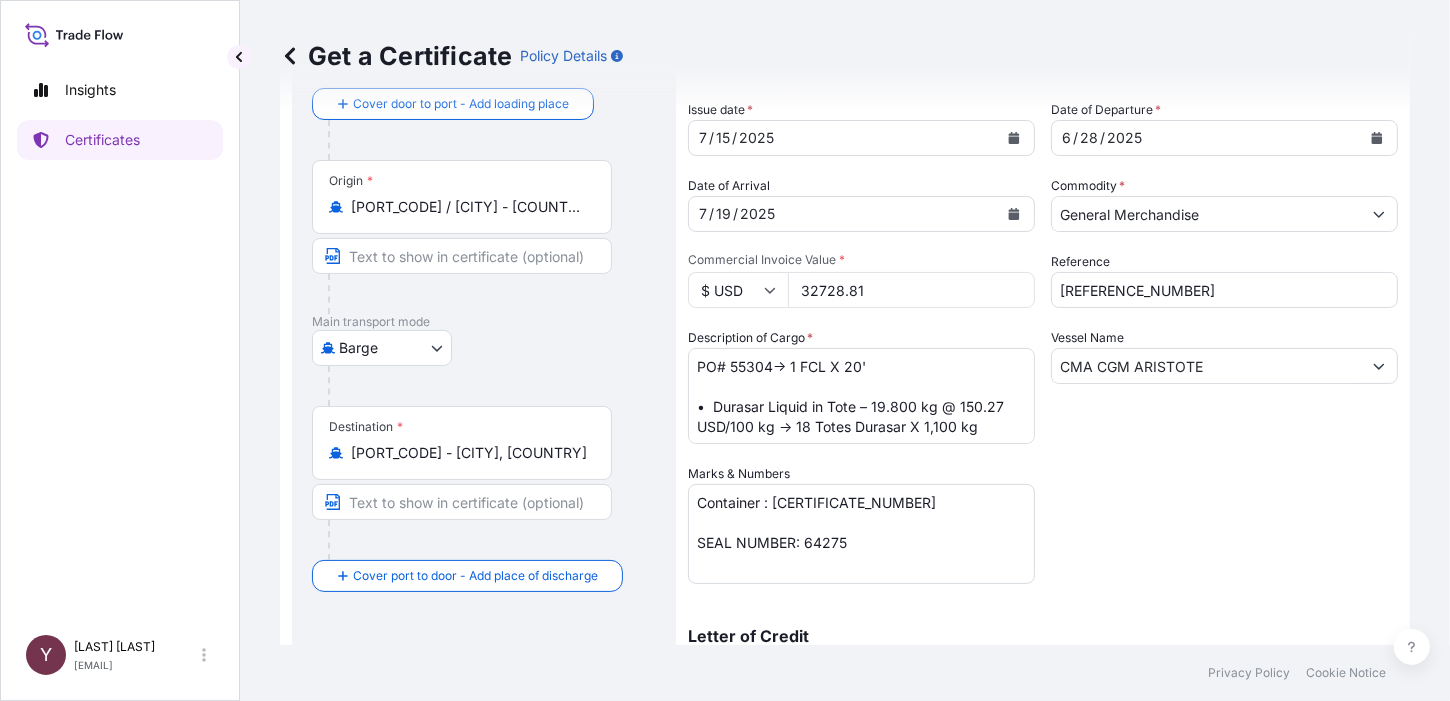 click on "Container : [CERTIFICATE_NUMBER]
SEAL NUMBER: 64275" at bounding box center [861, 534] 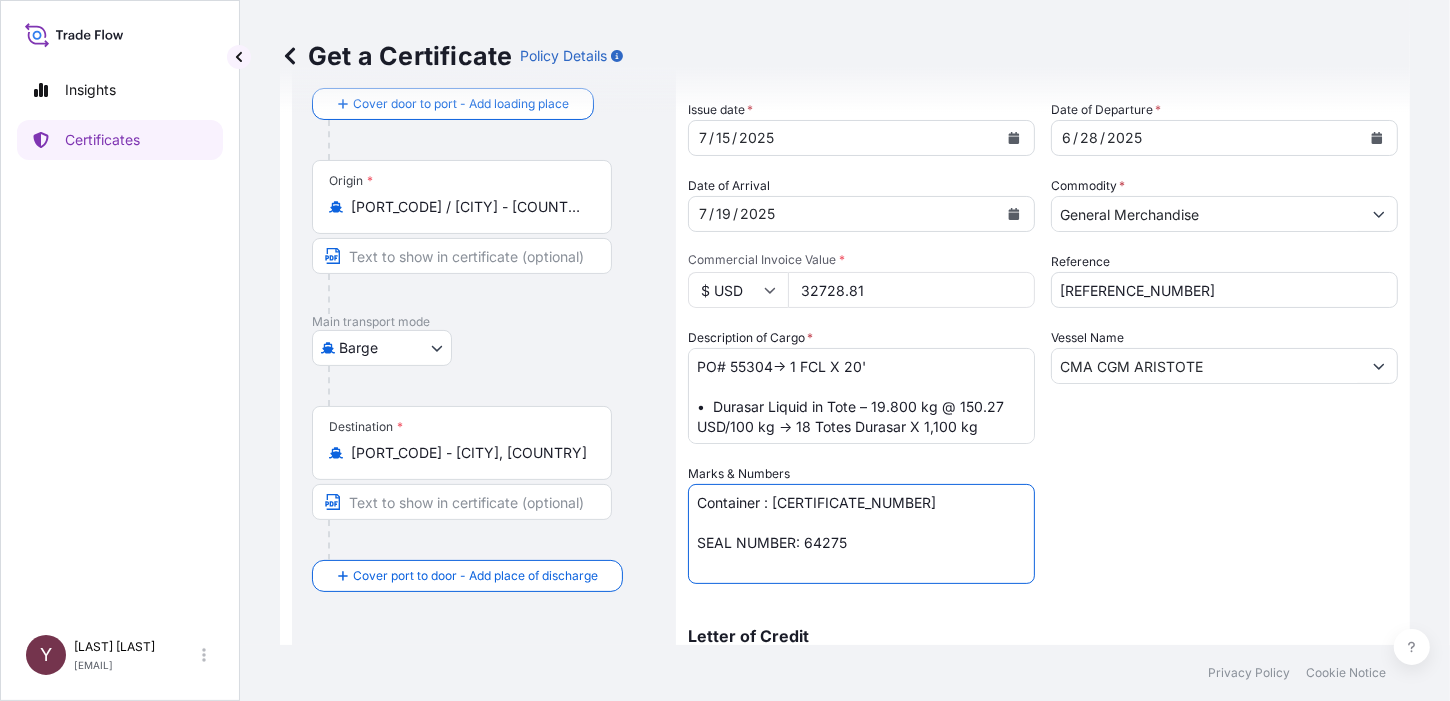 drag, startPoint x: 775, startPoint y: 505, endPoint x: 879, endPoint y: 500, distance: 104.120125 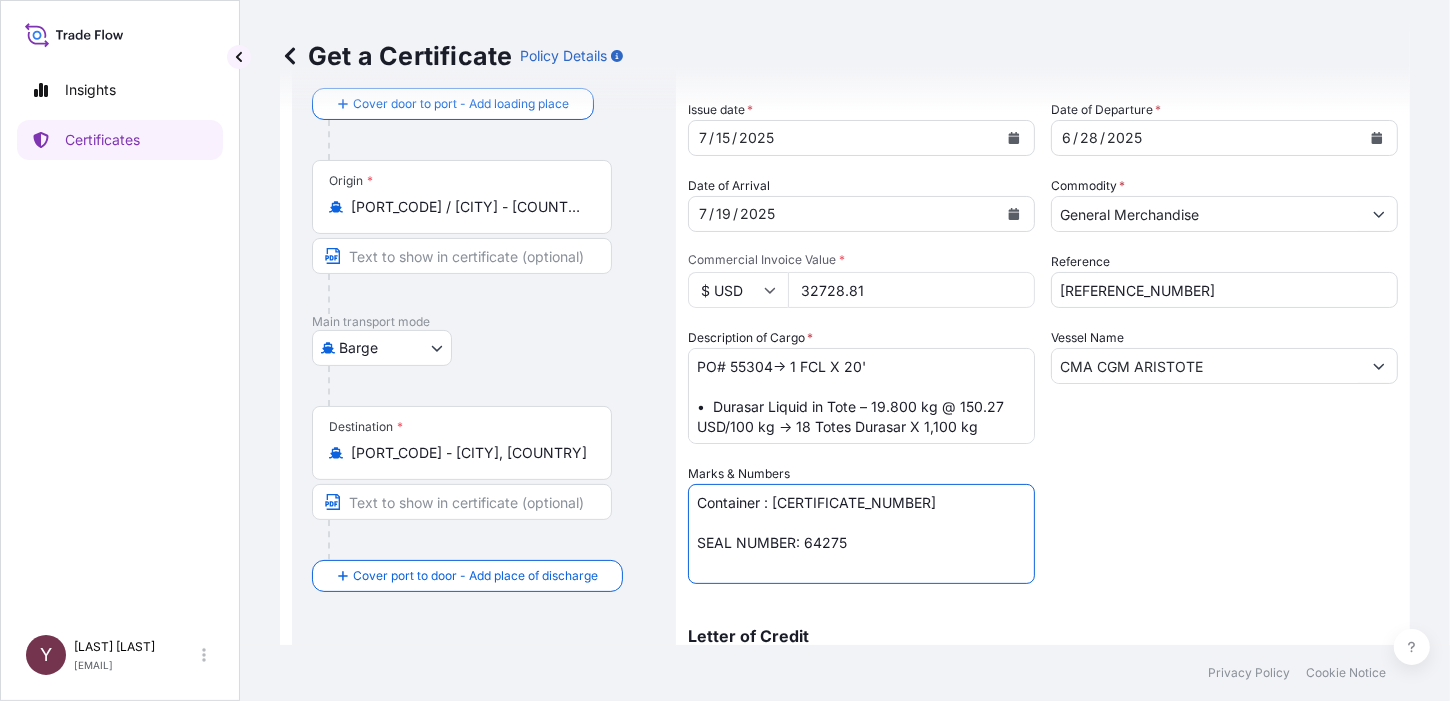 click on "Container : [CERTIFICATE_NUMBER]
SEAL NUMBER: 64275" at bounding box center (861, 534) 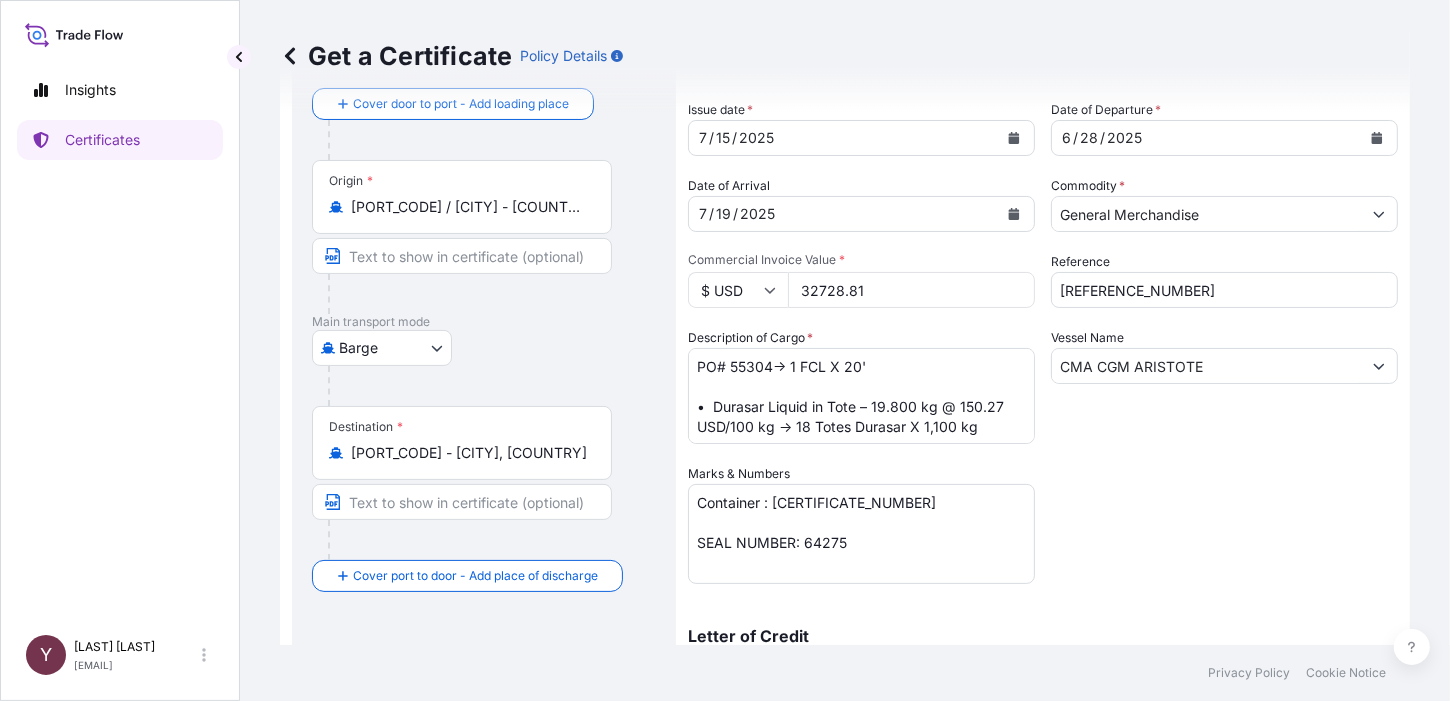 click on "Container : [CERTIFICATE_NUMBER]
SEAL NUMBER: 64275" at bounding box center (861, 534) 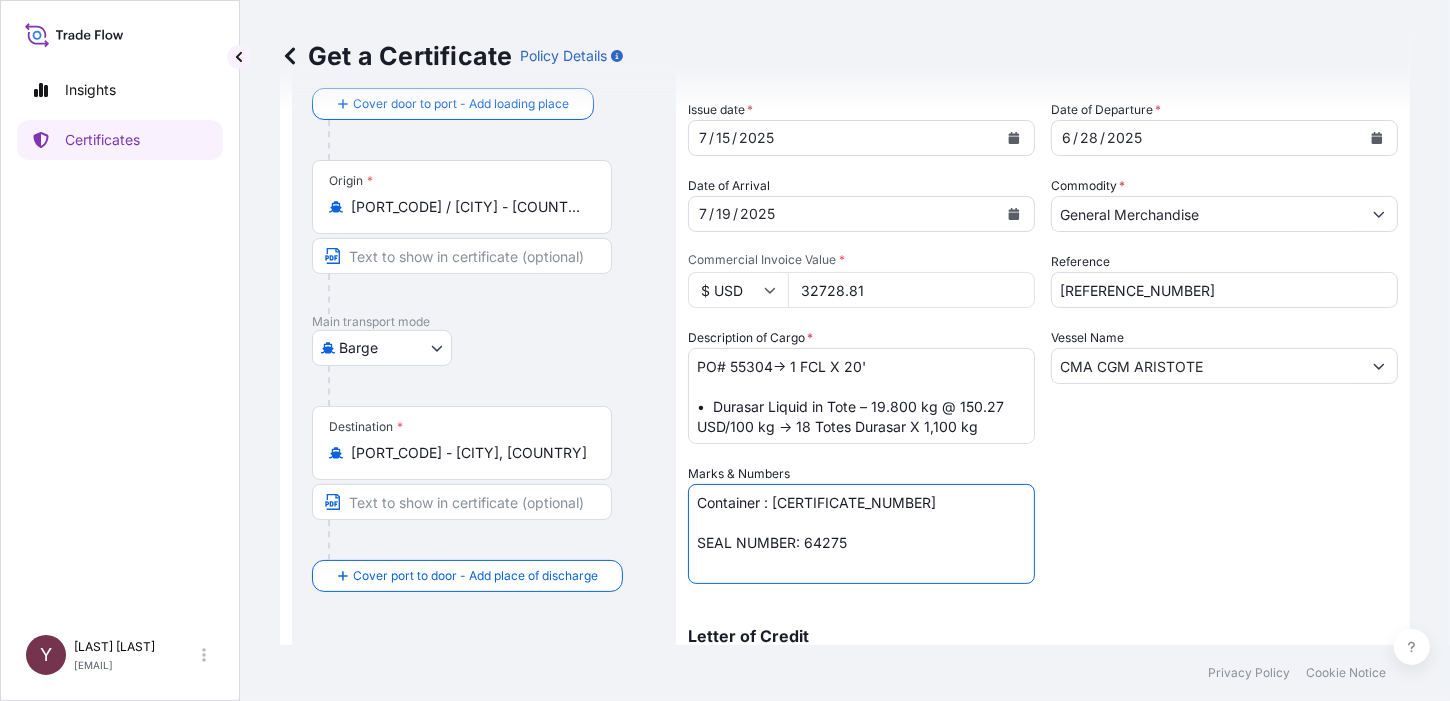 drag, startPoint x: 845, startPoint y: 543, endPoint x: 805, endPoint y: 549, distance: 40.4475 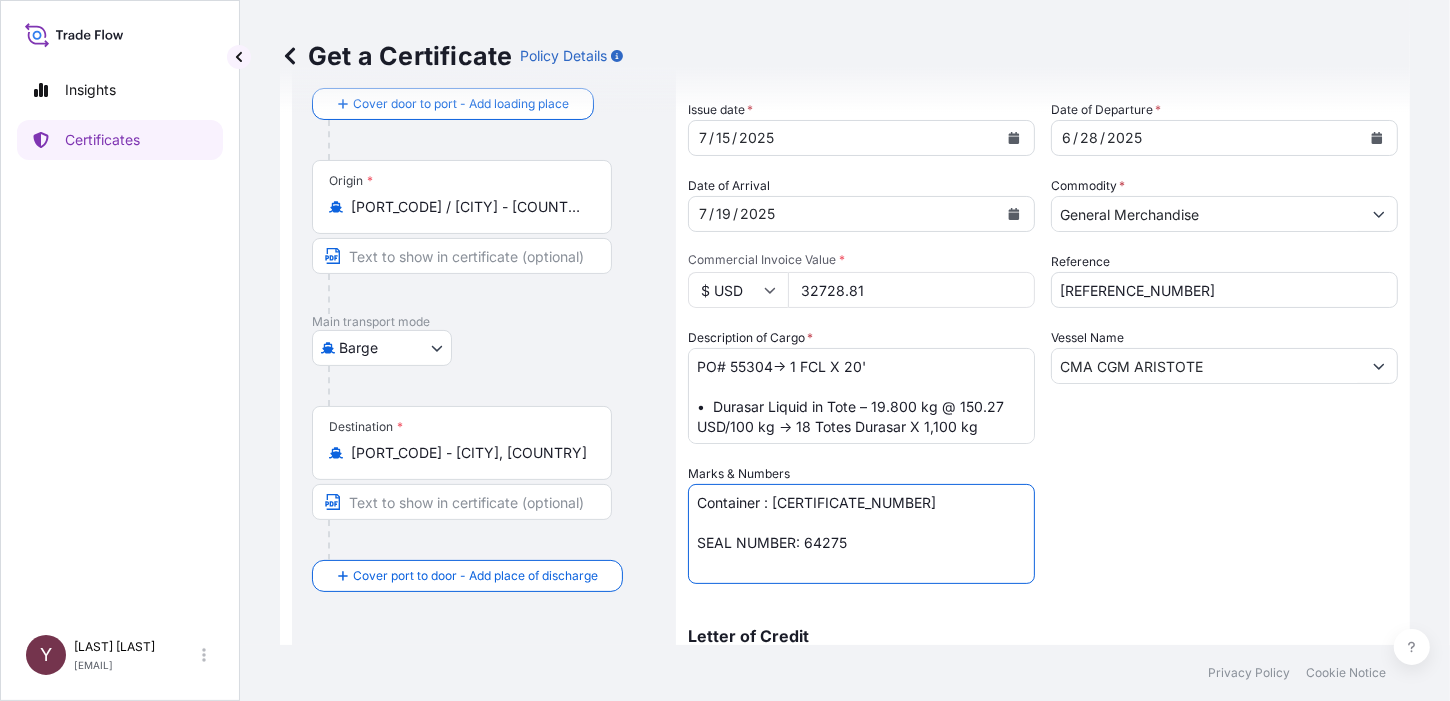 click on "Container : [CERTIFICATE_NUMBER]
SEAL NUMBER: 64275" at bounding box center [861, 534] 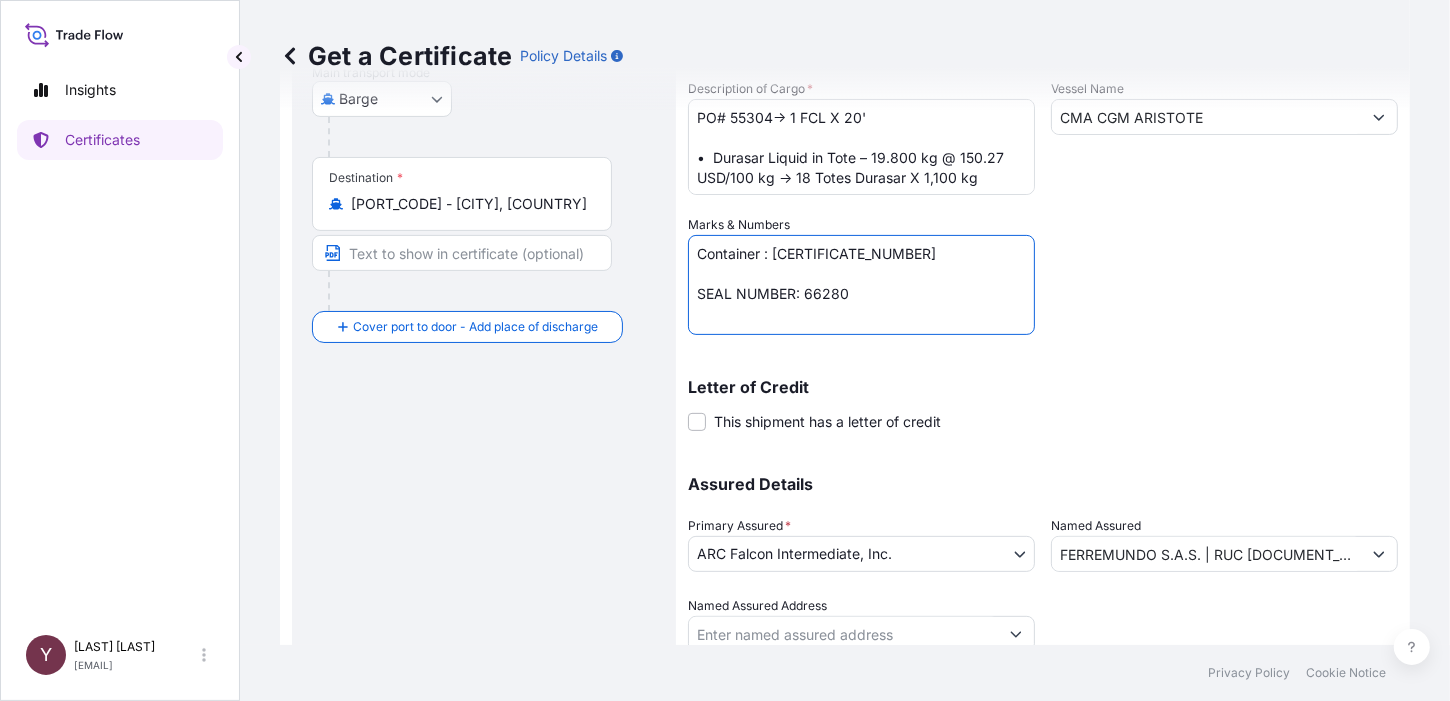 scroll, scrollTop: 222, scrollLeft: 0, axis: vertical 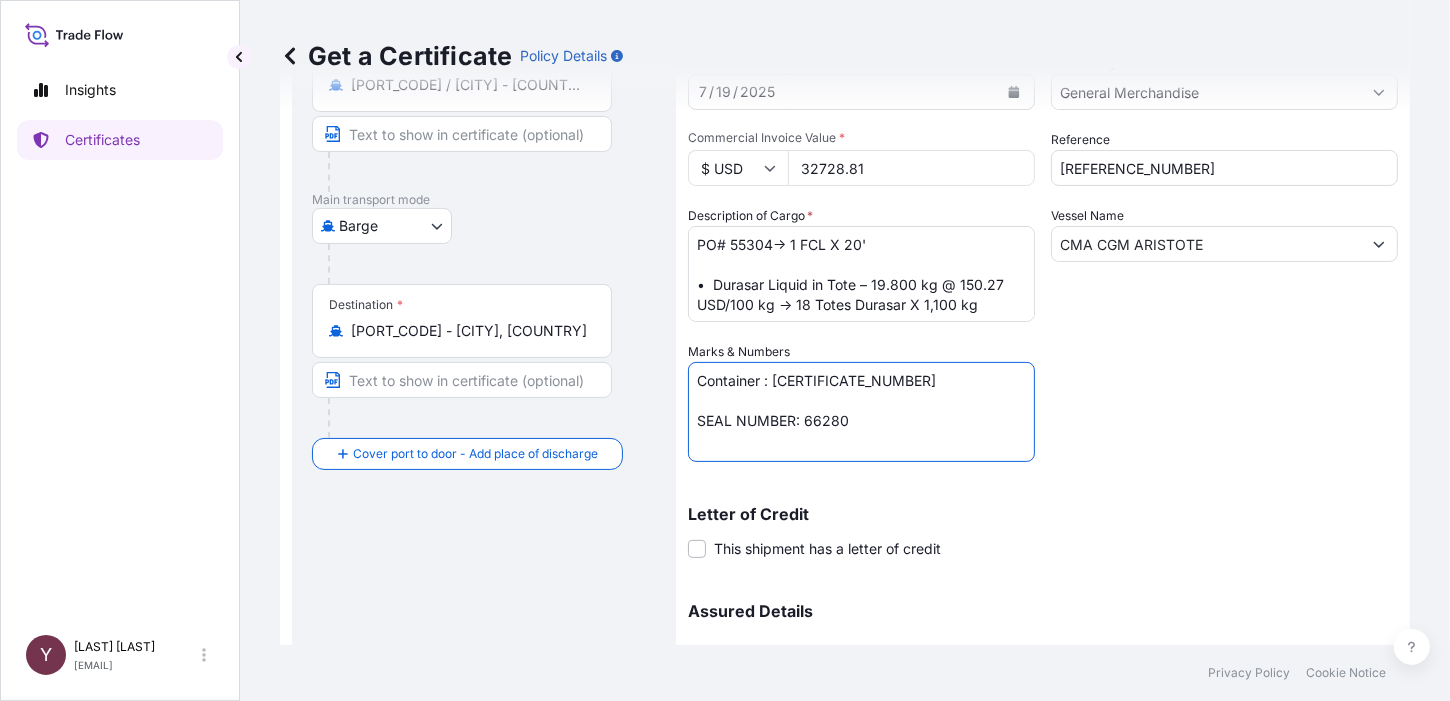 type on "Container : [CERTIFICATE_NUMBER]
SEAL NUMBER: 66280" 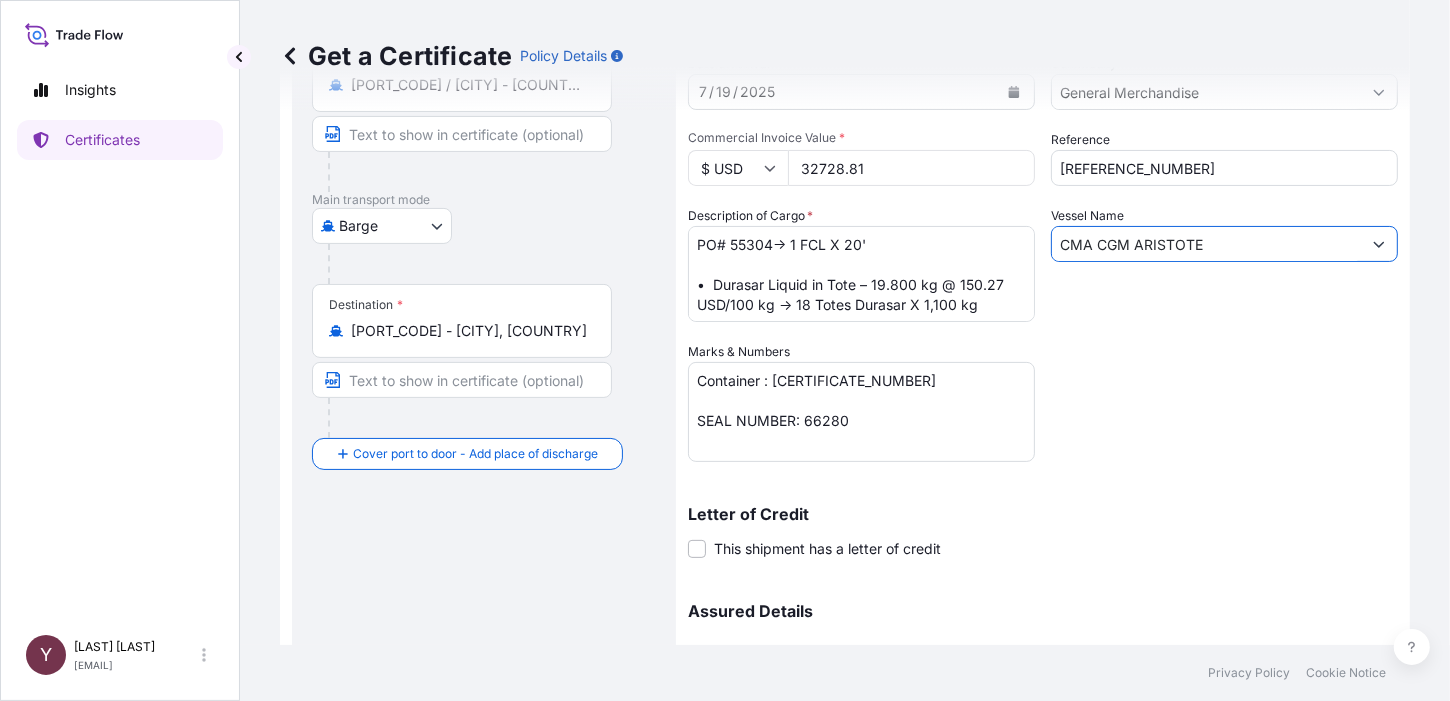 click on "CMA CGM ARISTOTE" at bounding box center [1206, 244] 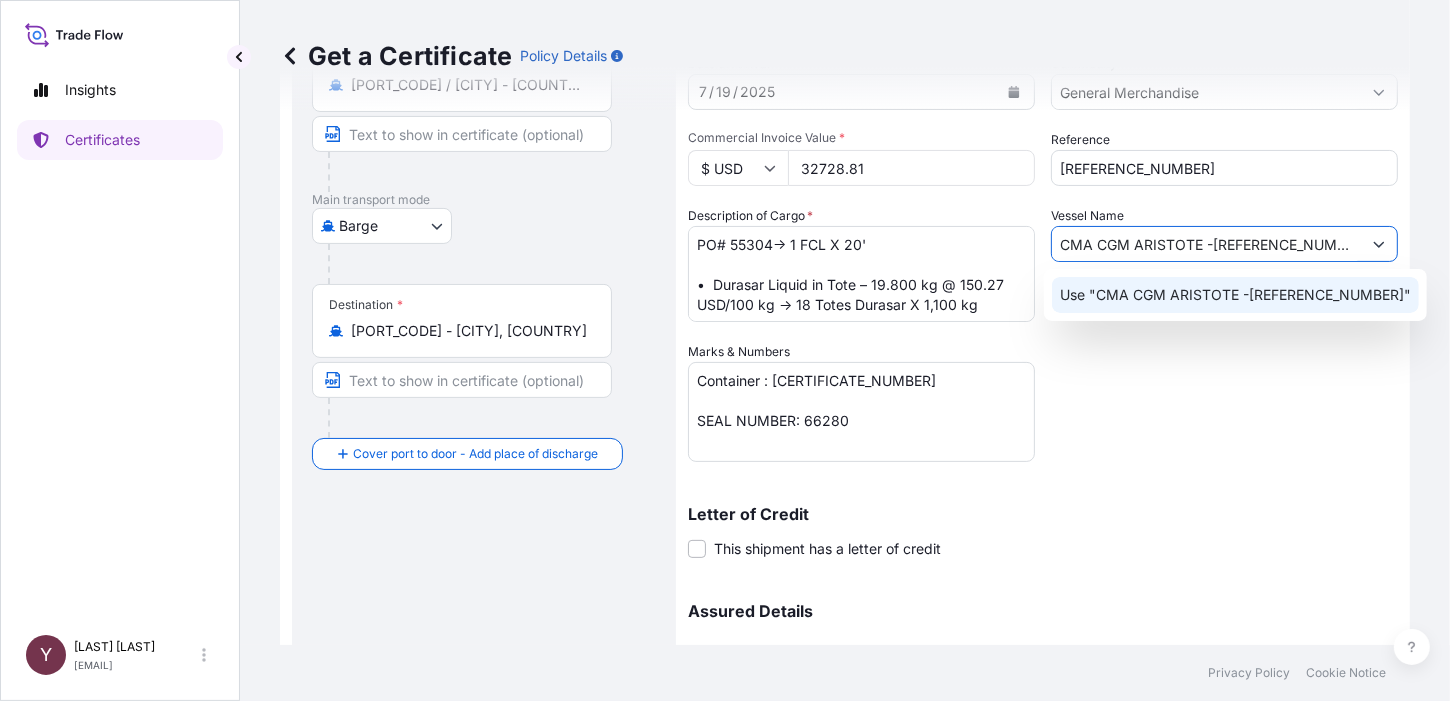 click on "Use "CMA CGM ARISTOTE -[REFERENCE_NUMBER]"" 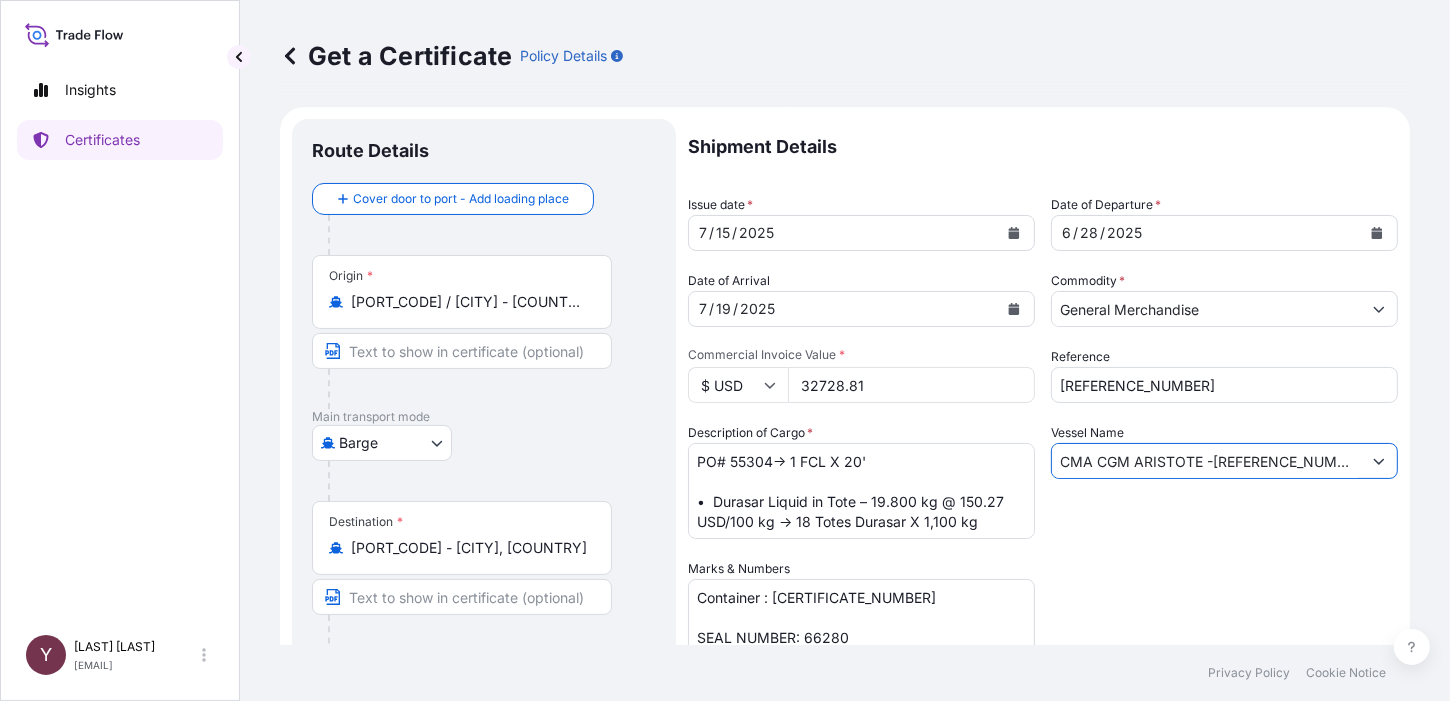 scroll, scrollTop: 0, scrollLeft: 0, axis: both 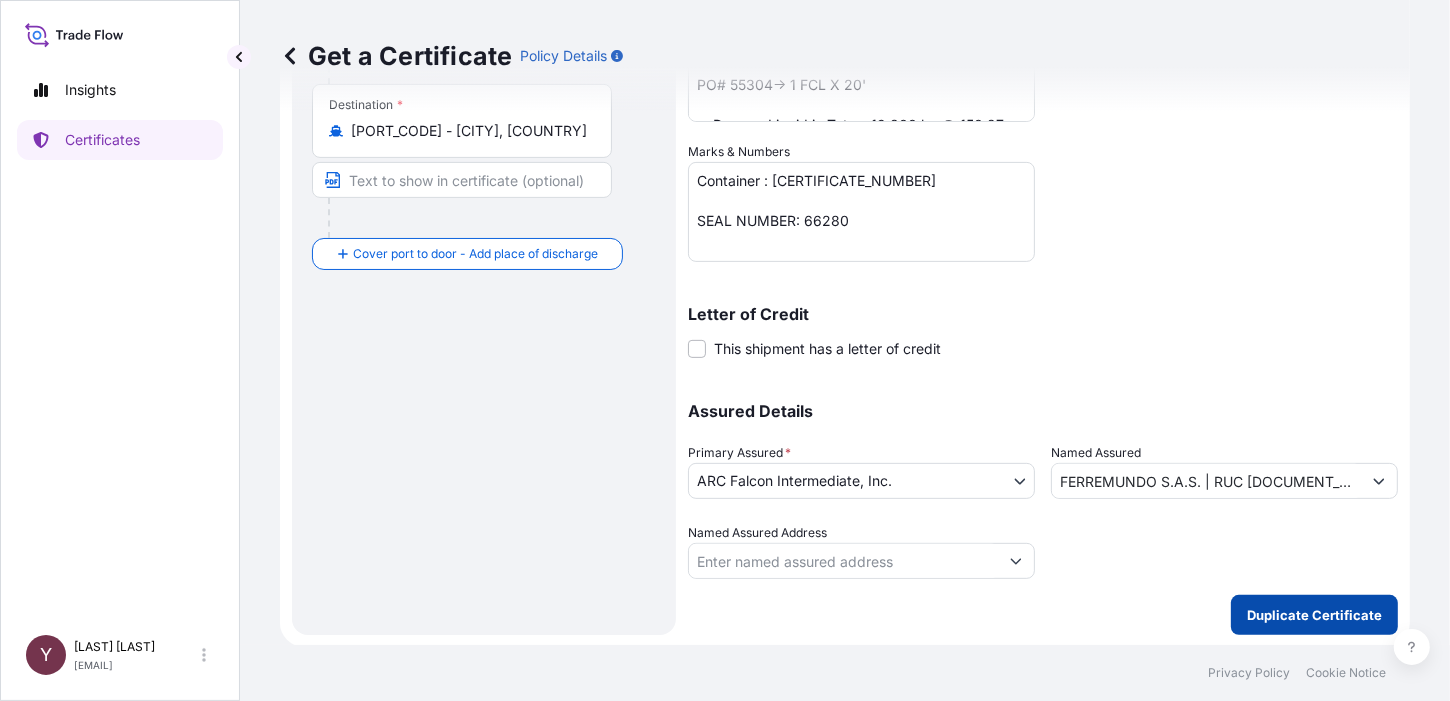 type on "CMA CGM ARISTOTE -[REFERENCE_NUMBER]" 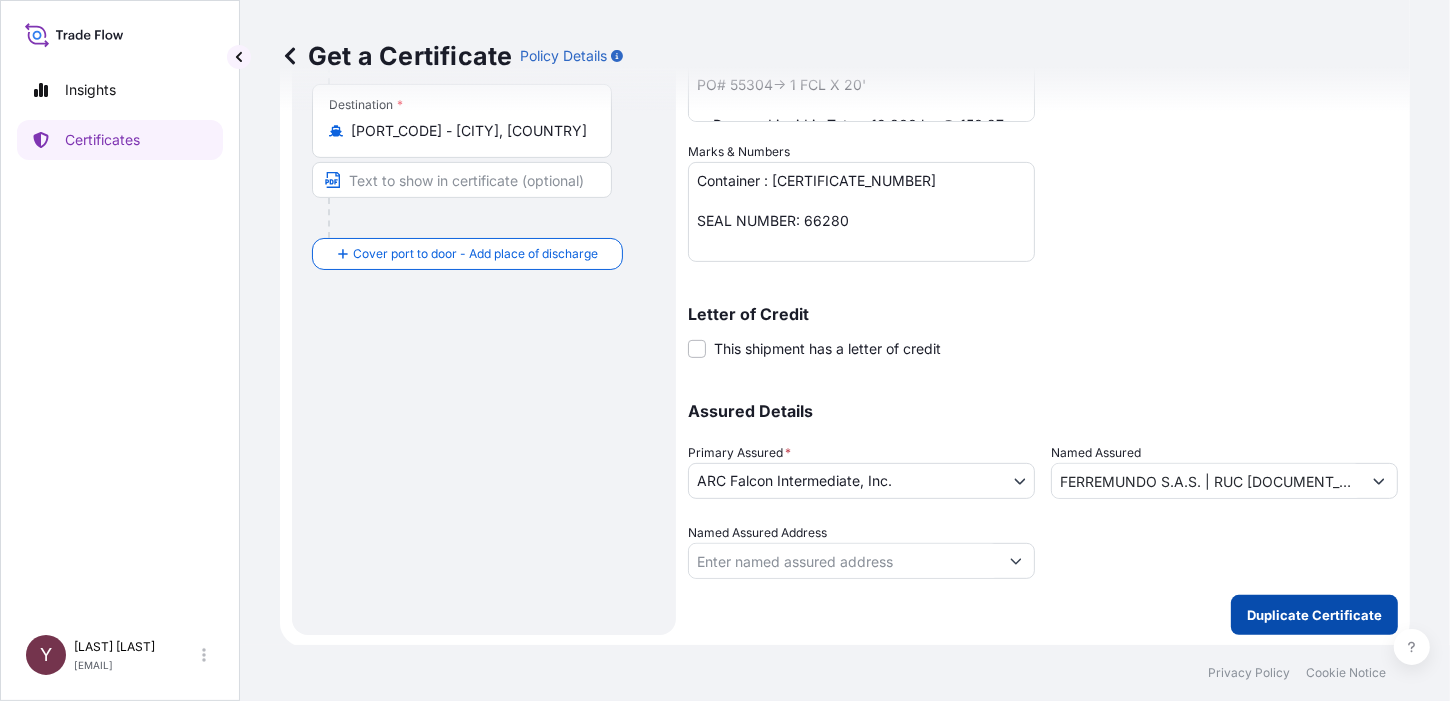 click on "Duplicate Certificate" at bounding box center [1314, 615] 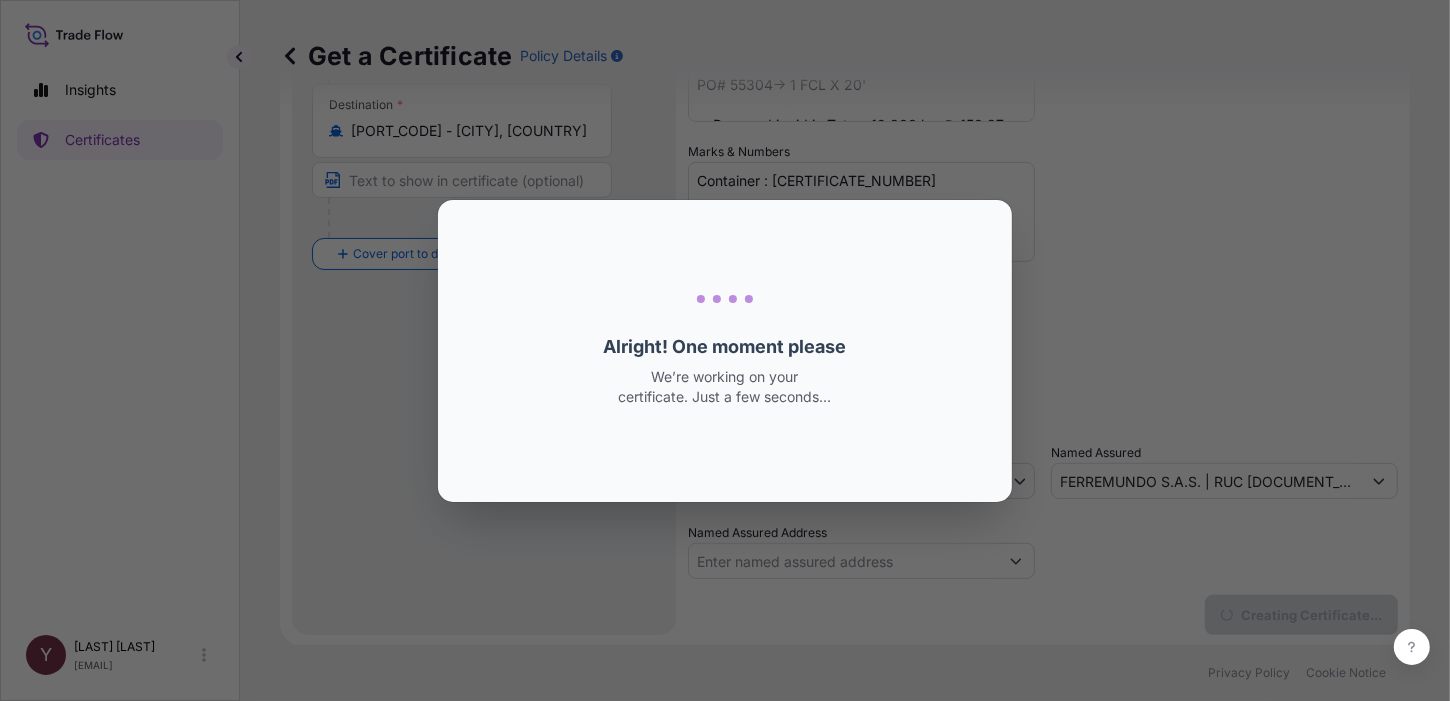 scroll, scrollTop: 0, scrollLeft: 0, axis: both 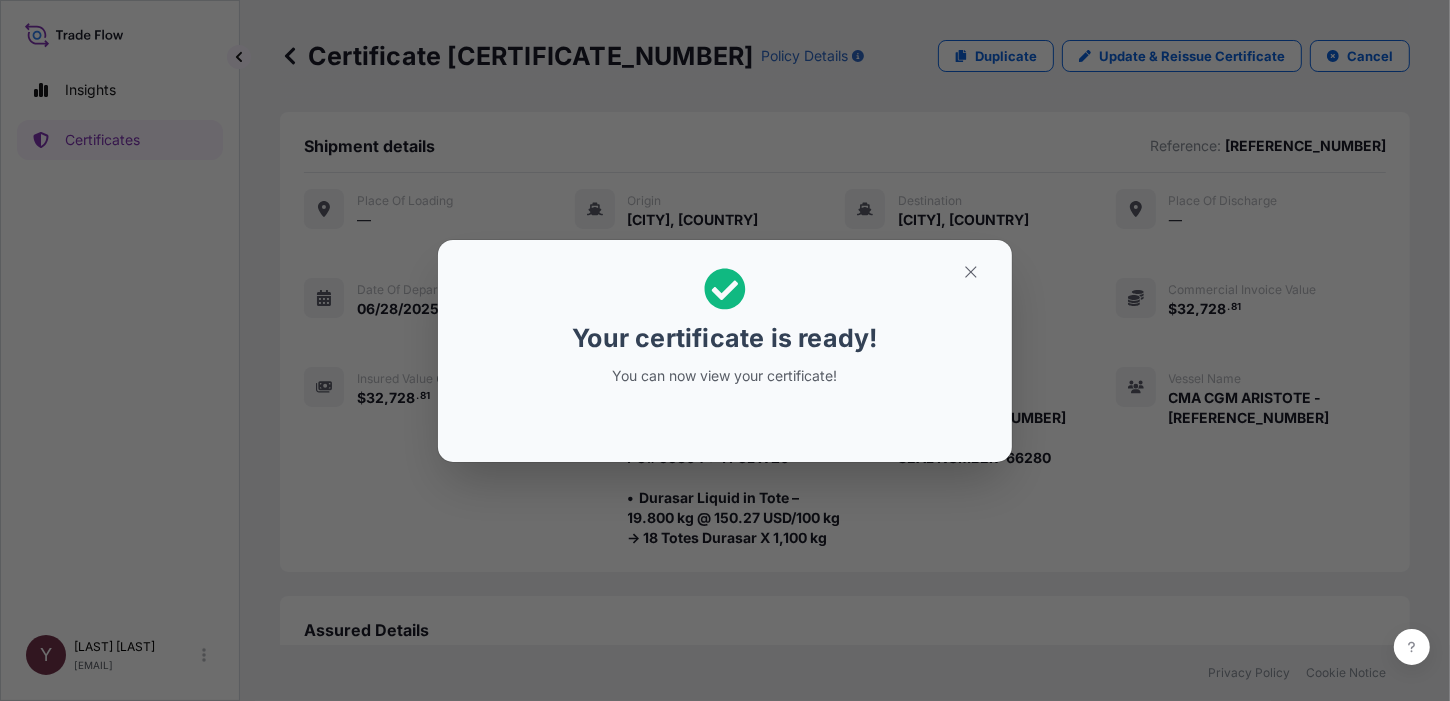 click on "Your certificate is ready!" at bounding box center (724, 338) 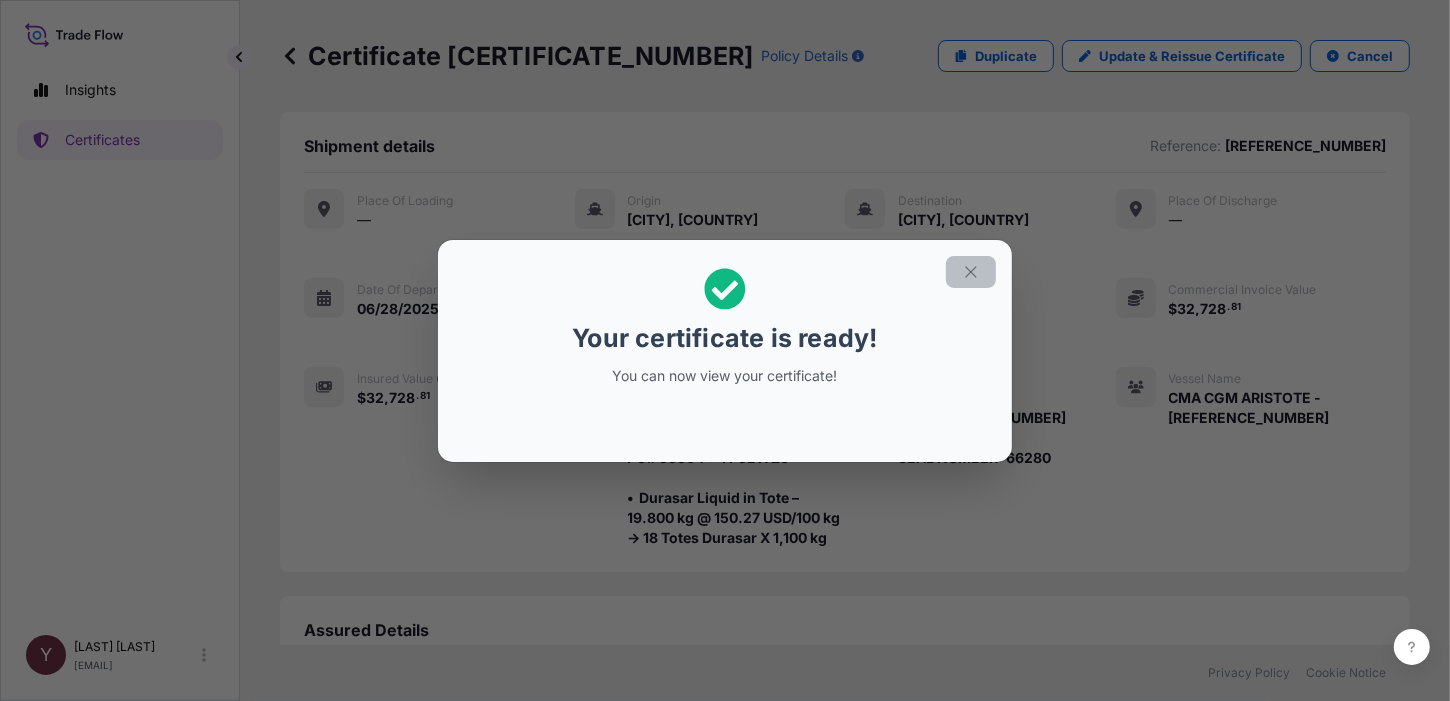 click 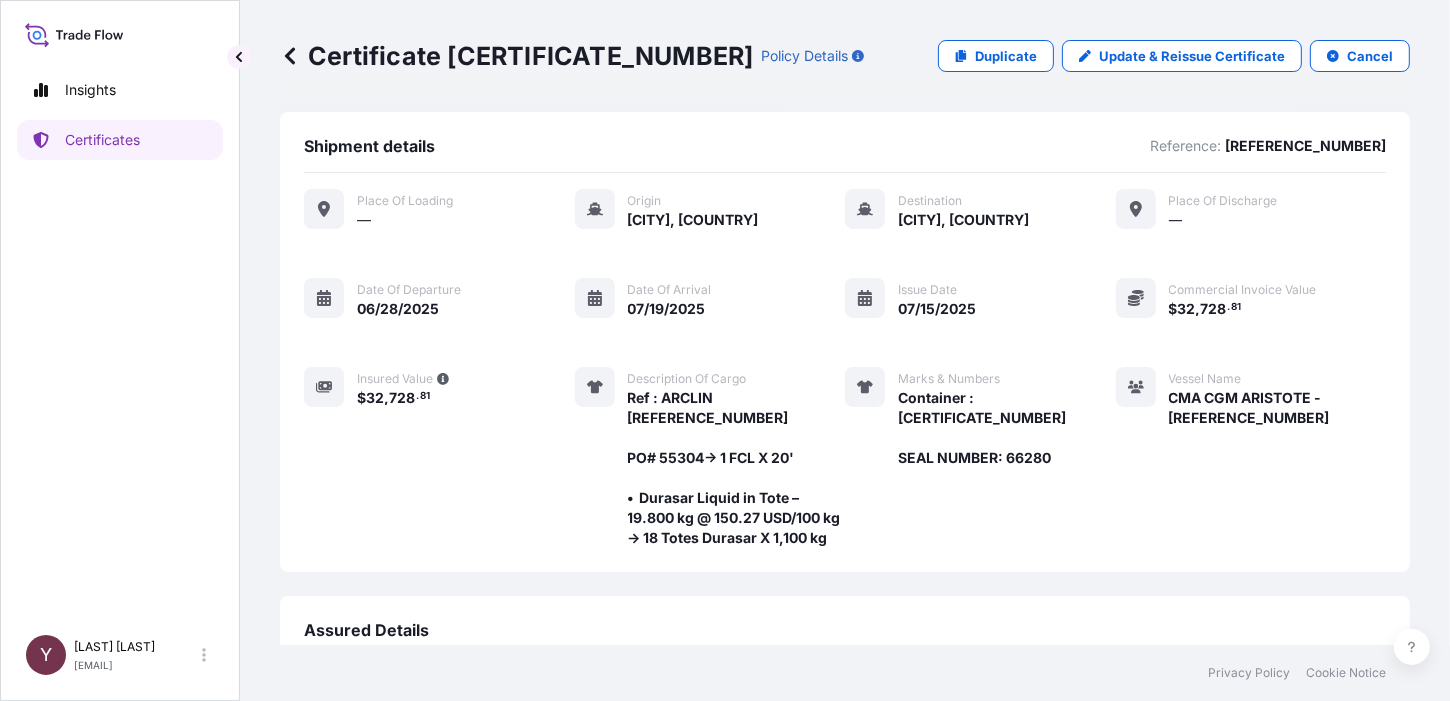 scroll, scrollTop: 318, scrollLeft: 0, axis: vertical 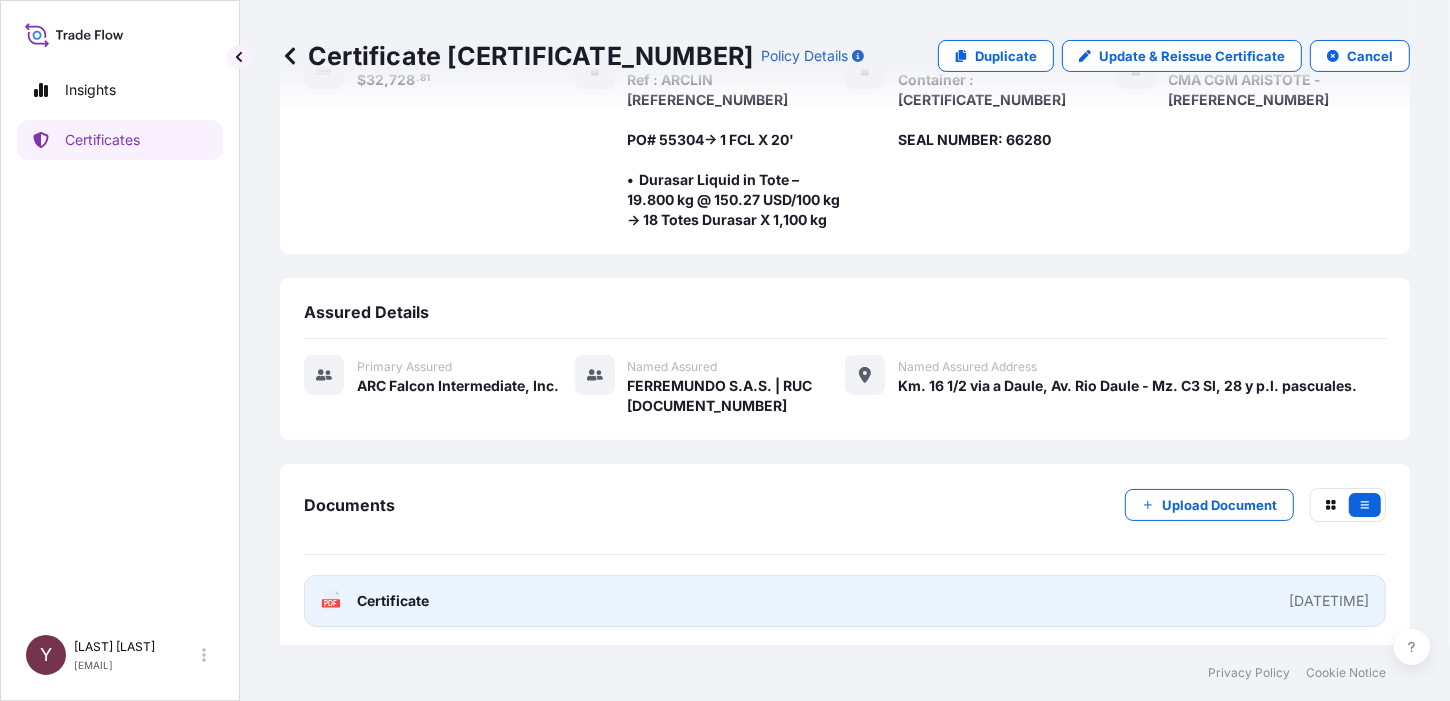 click on "Certificate" at bounding box center (393, 601) 